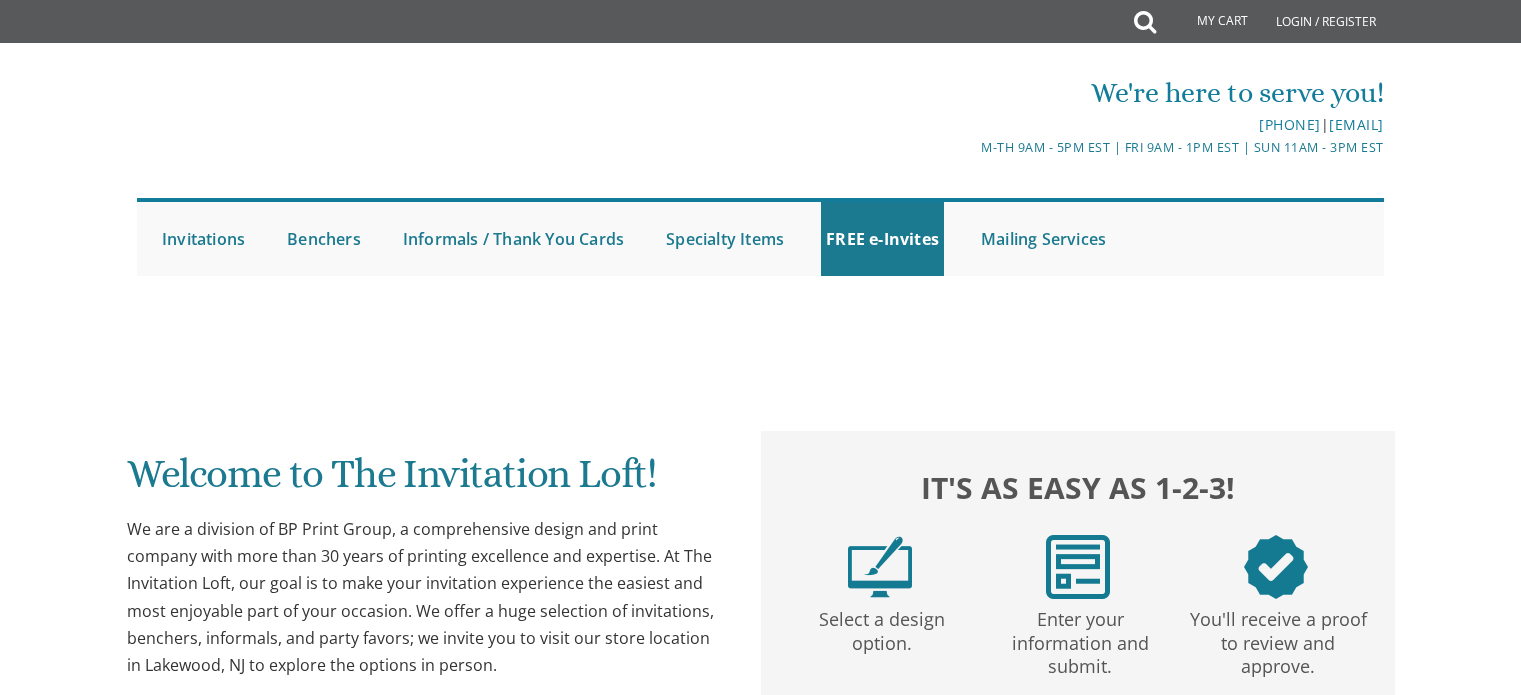 scroll, scrollTop: 0, scrollLeft: 0, axis: both 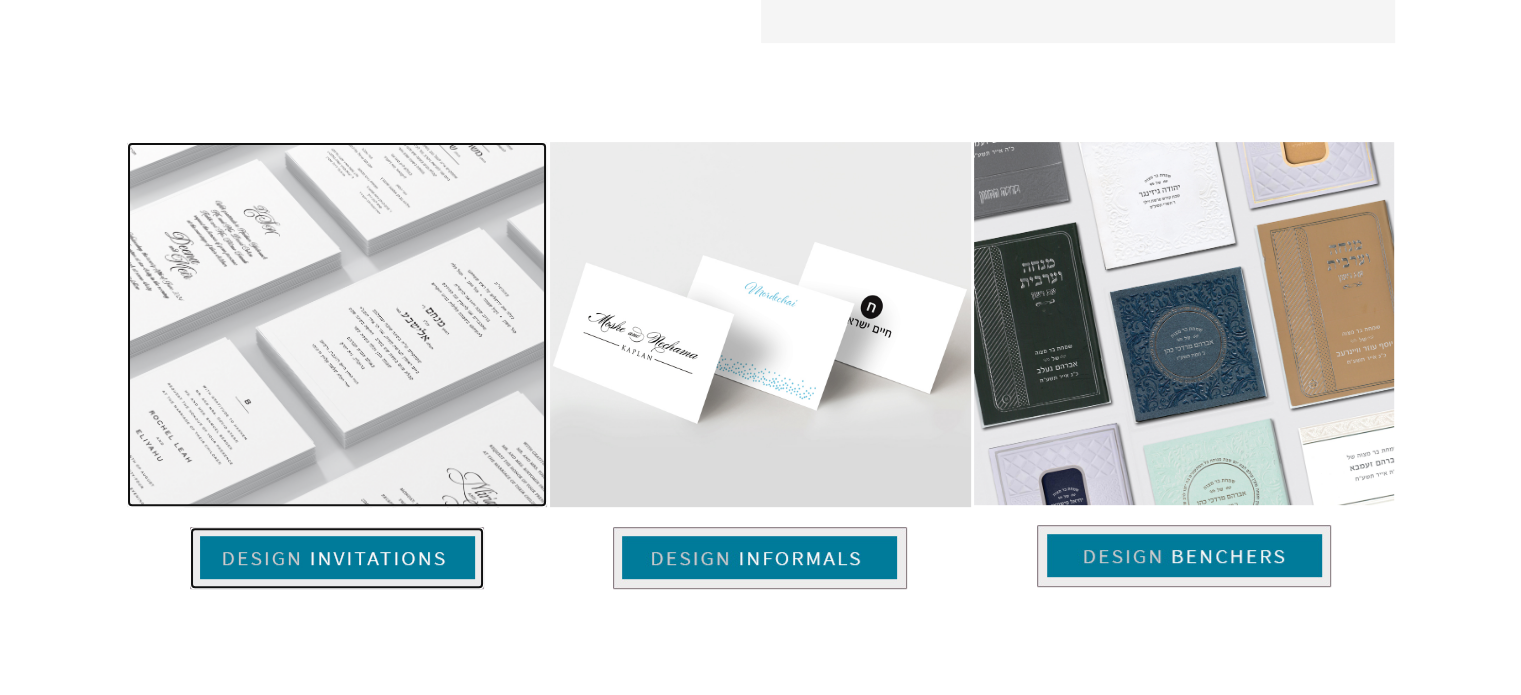 click at bounding box center (337, 558) 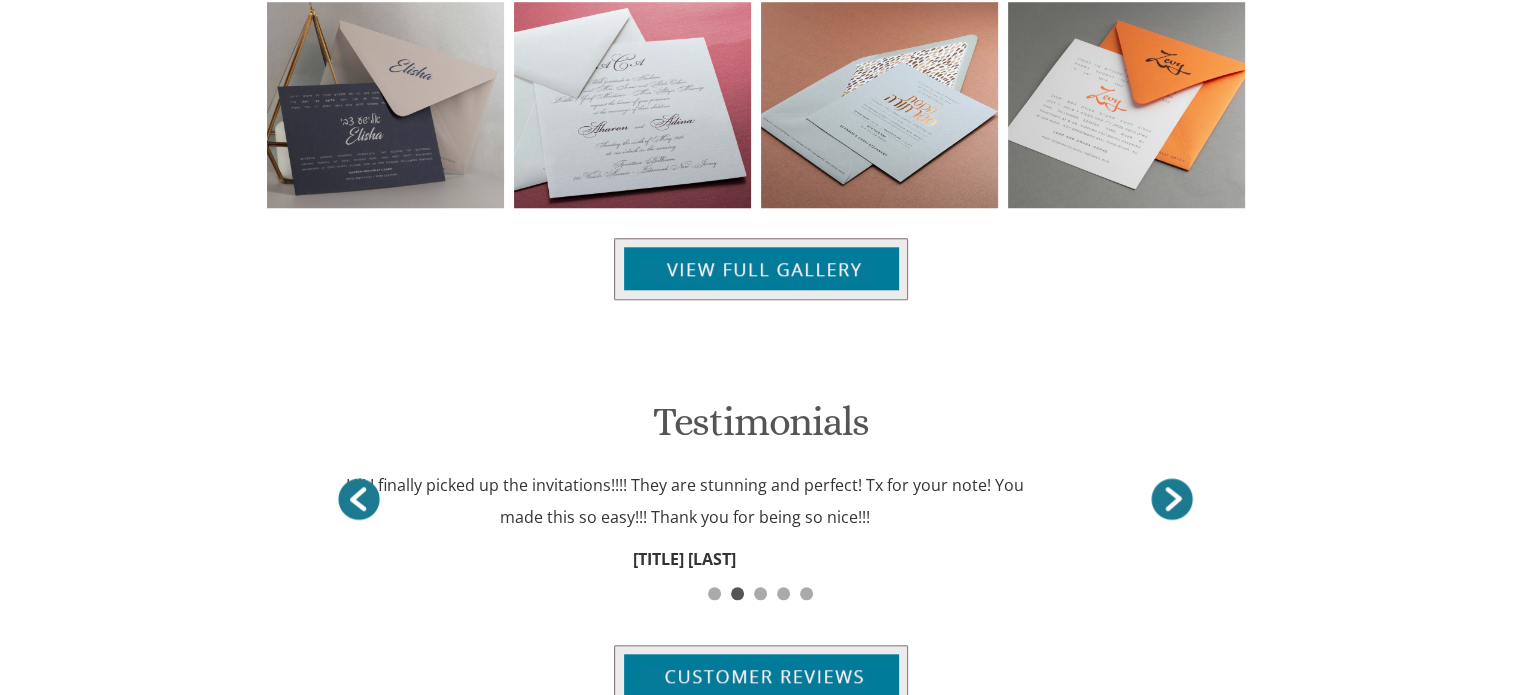 scroll, scrollTop: 1670, scrollLeft: 0, axis: vertical 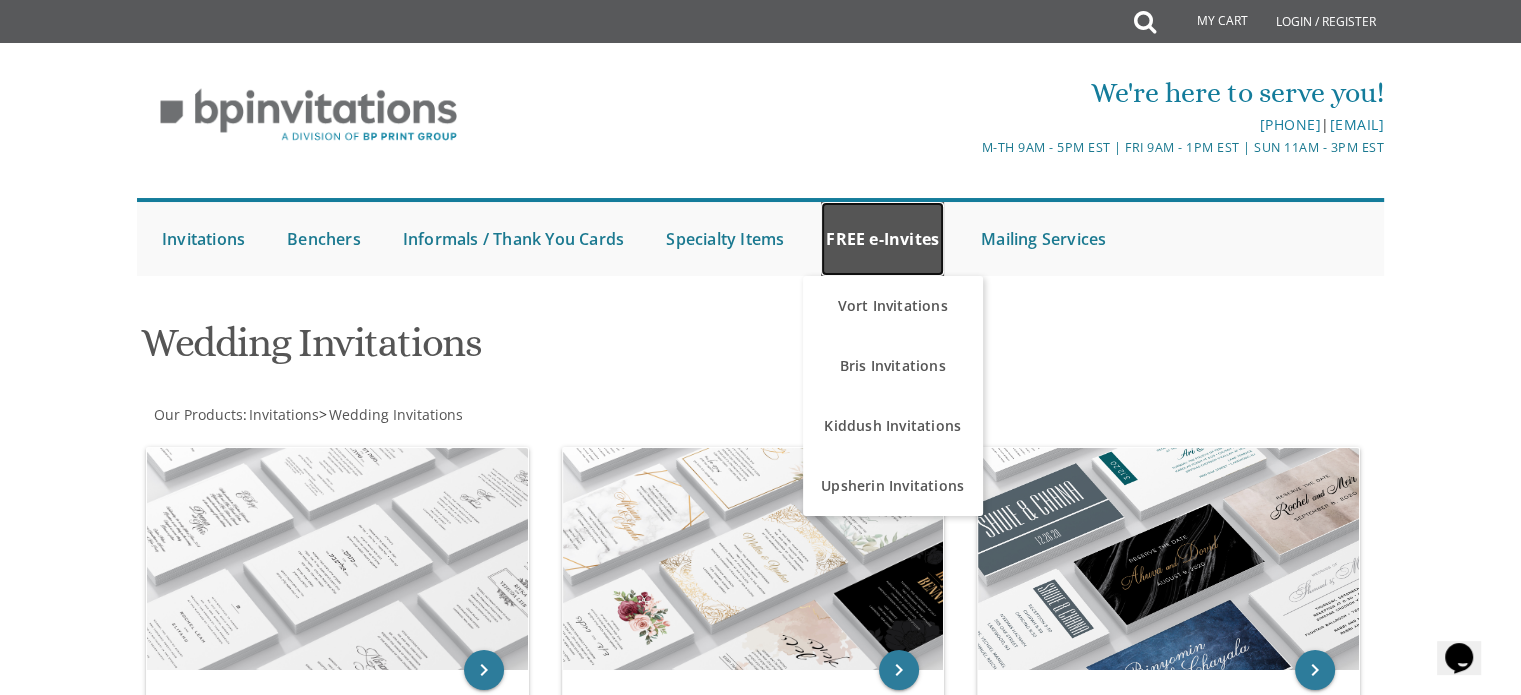 click on "FREE e-Invites" at bounding box center (882, 239) 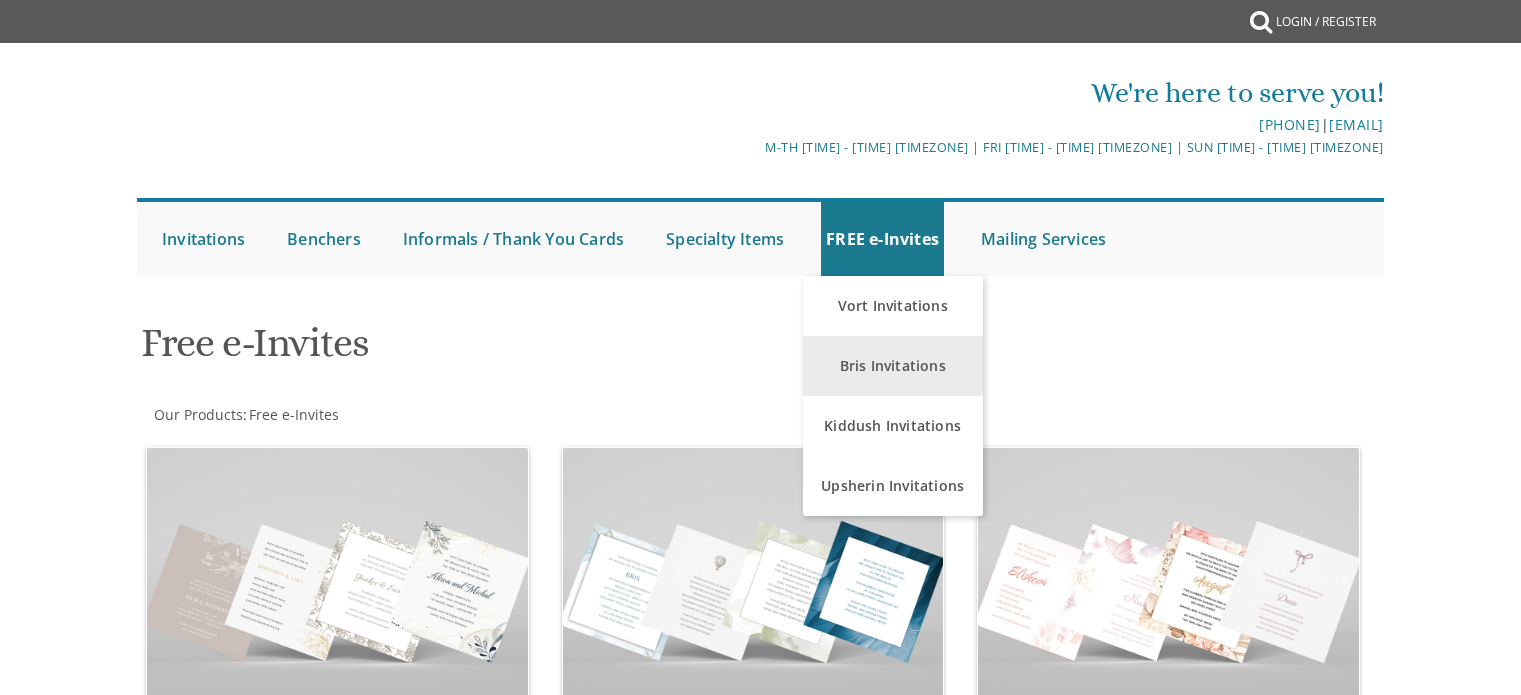 scroll, scrollTop: 0, scrollLeft: 0, axis: both 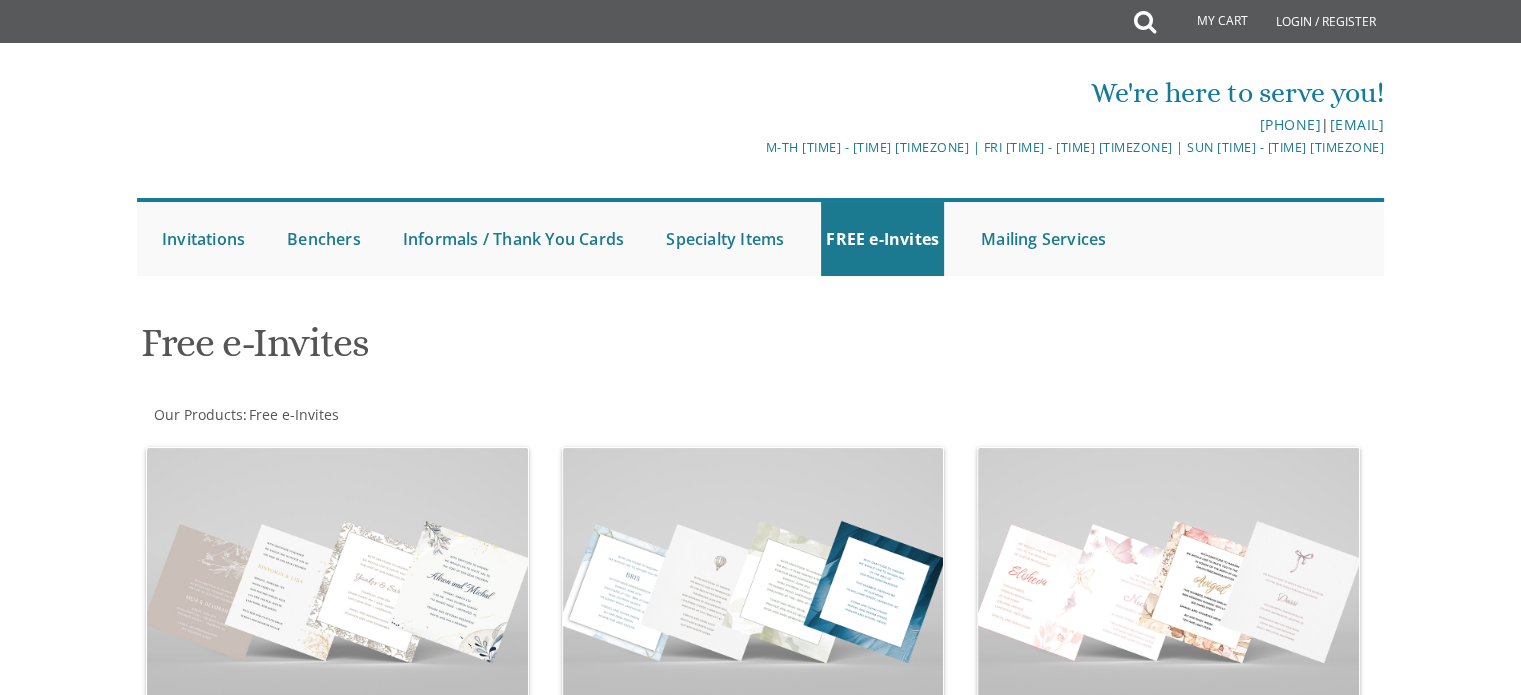 click on "My Cart
Total:
View Cart   Item(s)
Submit
My Cart
Total:
View Cart   Item(s)
Login / Register
|" at bounding box center (760, 814) 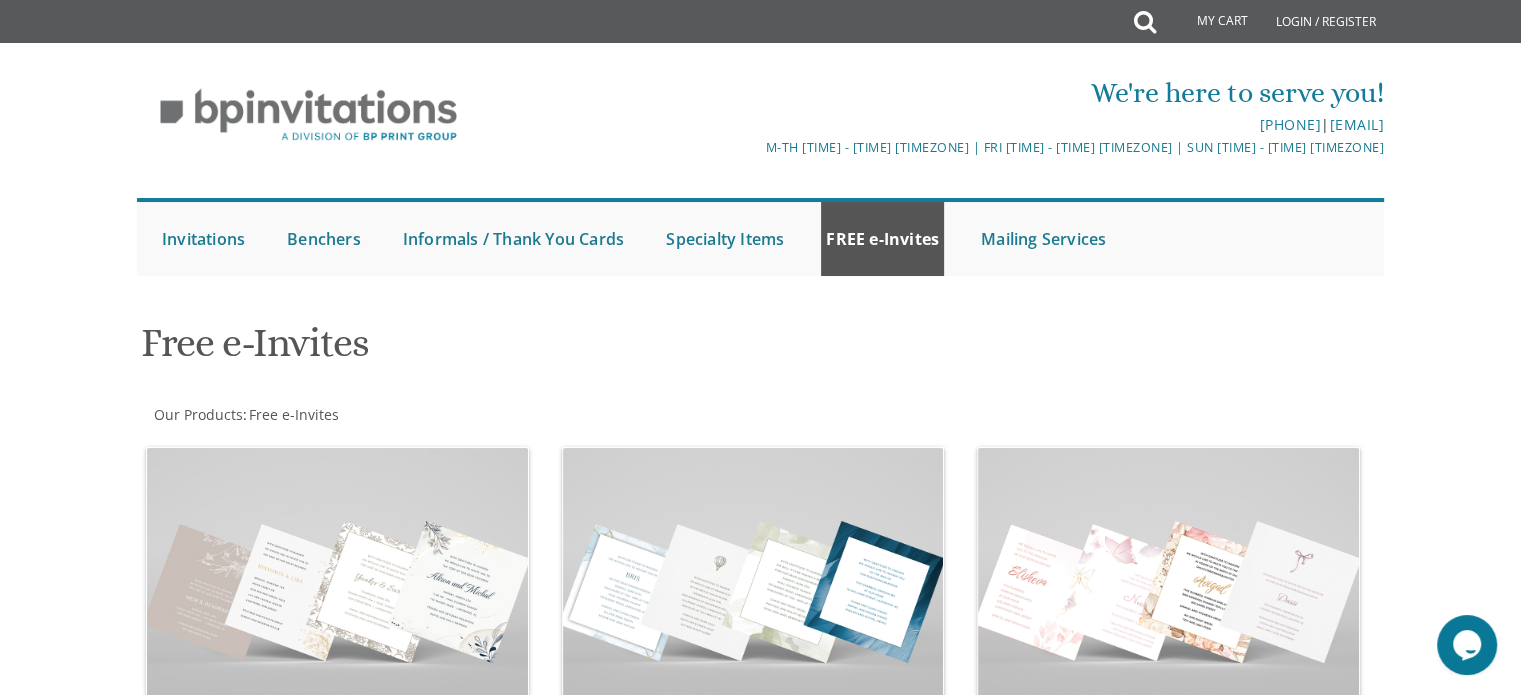 scroll, scrollTop: 0, scrollLeft: 0, axis: both 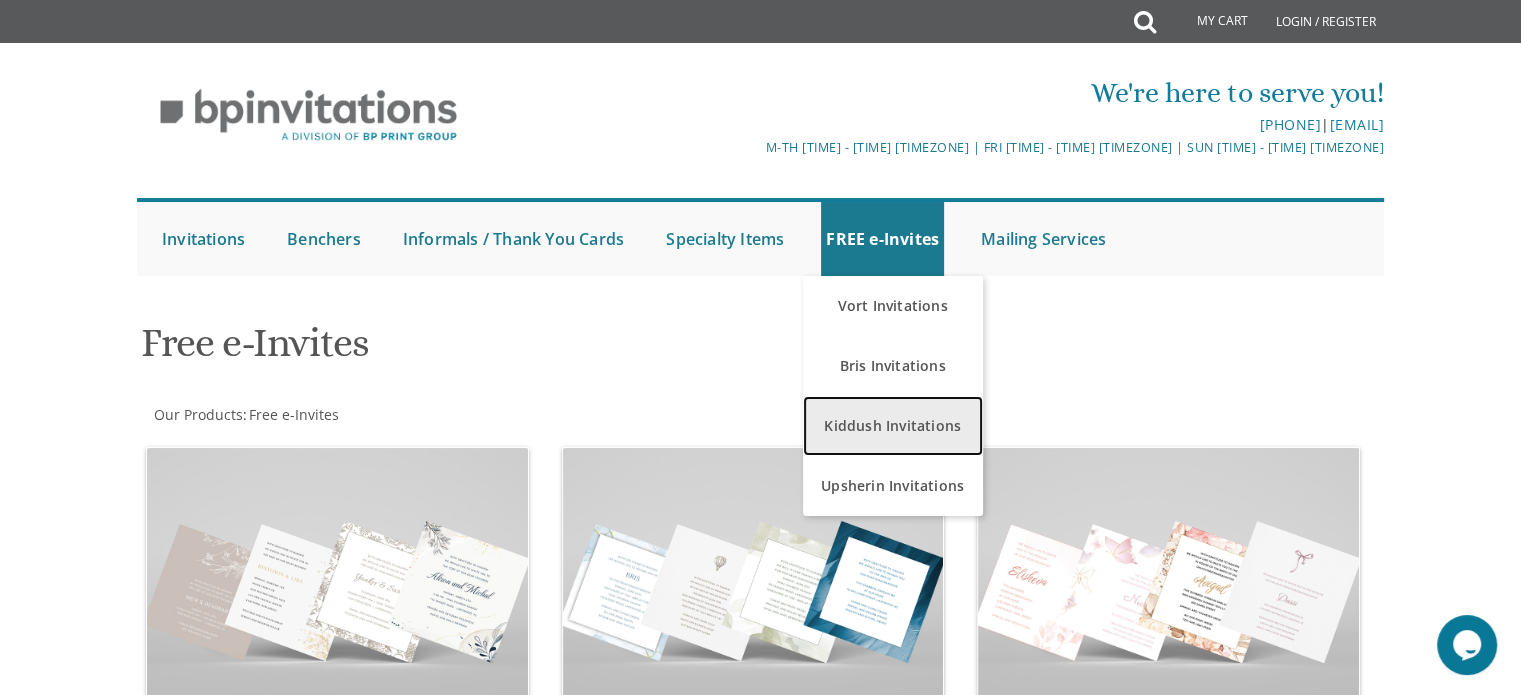 click on "Kiddush Invitations" at bounding box center (893, 426) 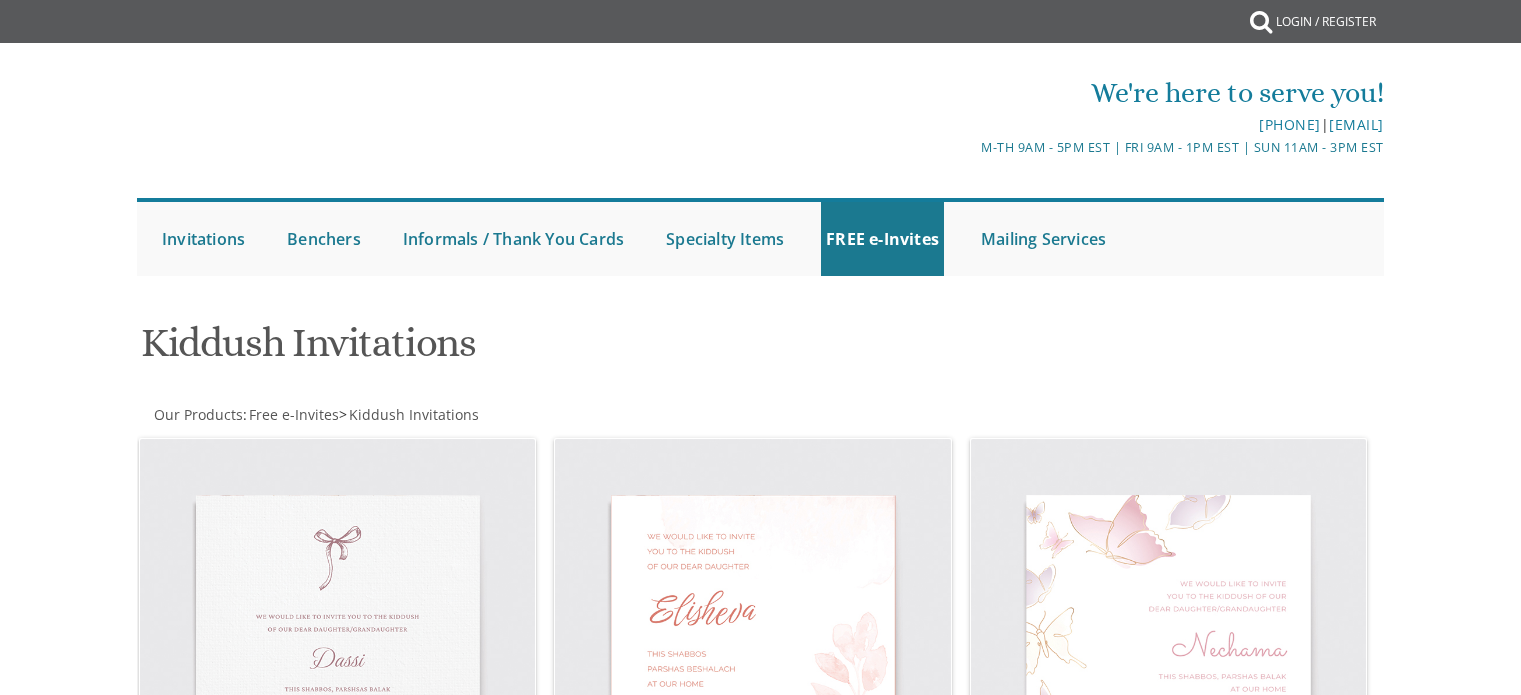 scroll, scrollTop: 0, scrollLeft: 0, axis: both 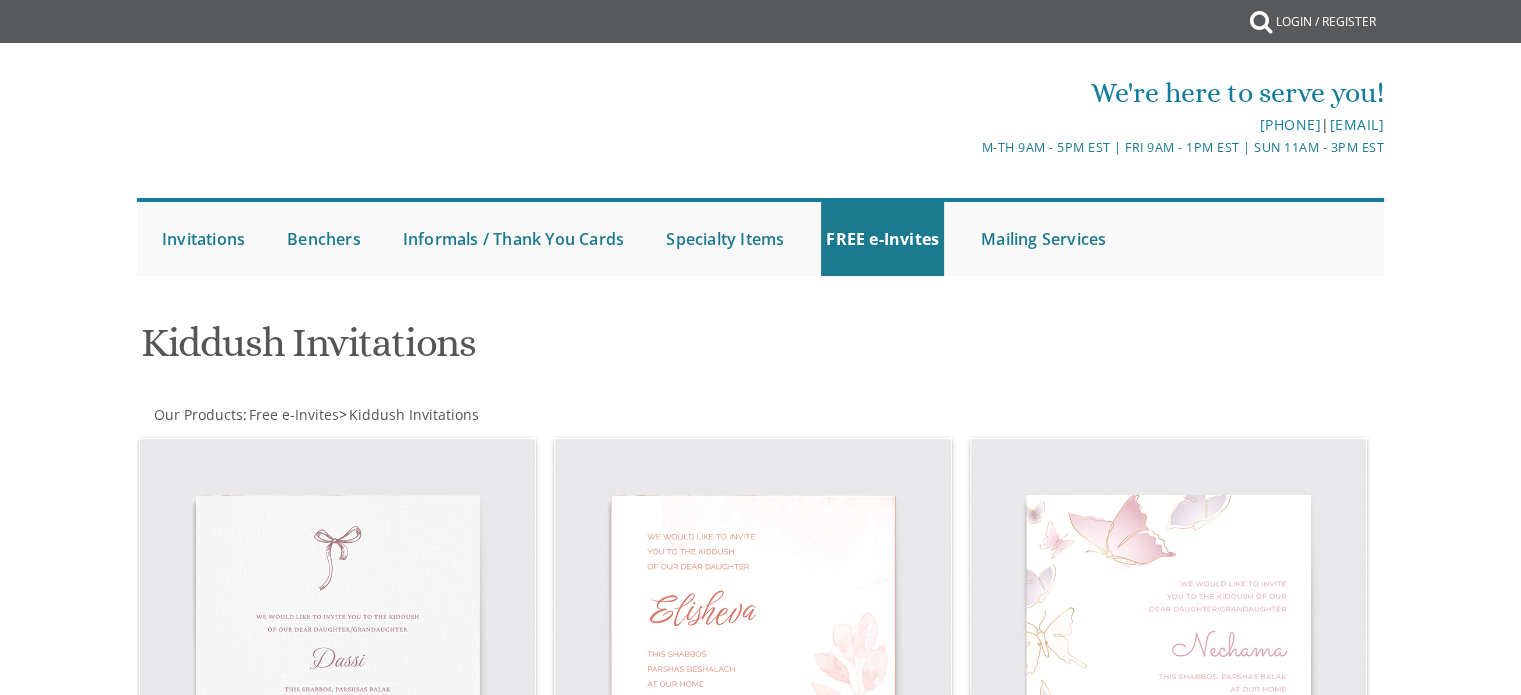 click on "Kiddush Invitations" at bounding box center [549, 350] 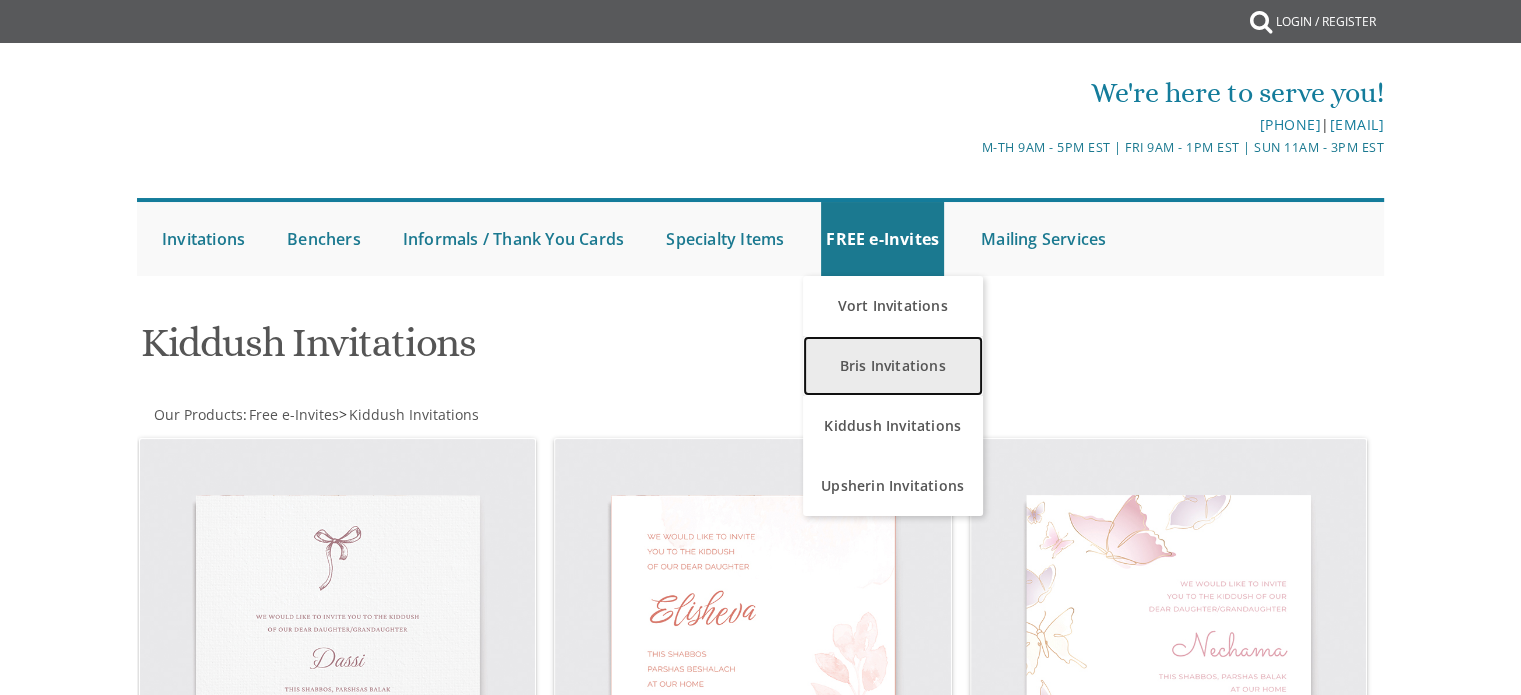 click on "Bris Invitations" at bounding box center [893, 366] 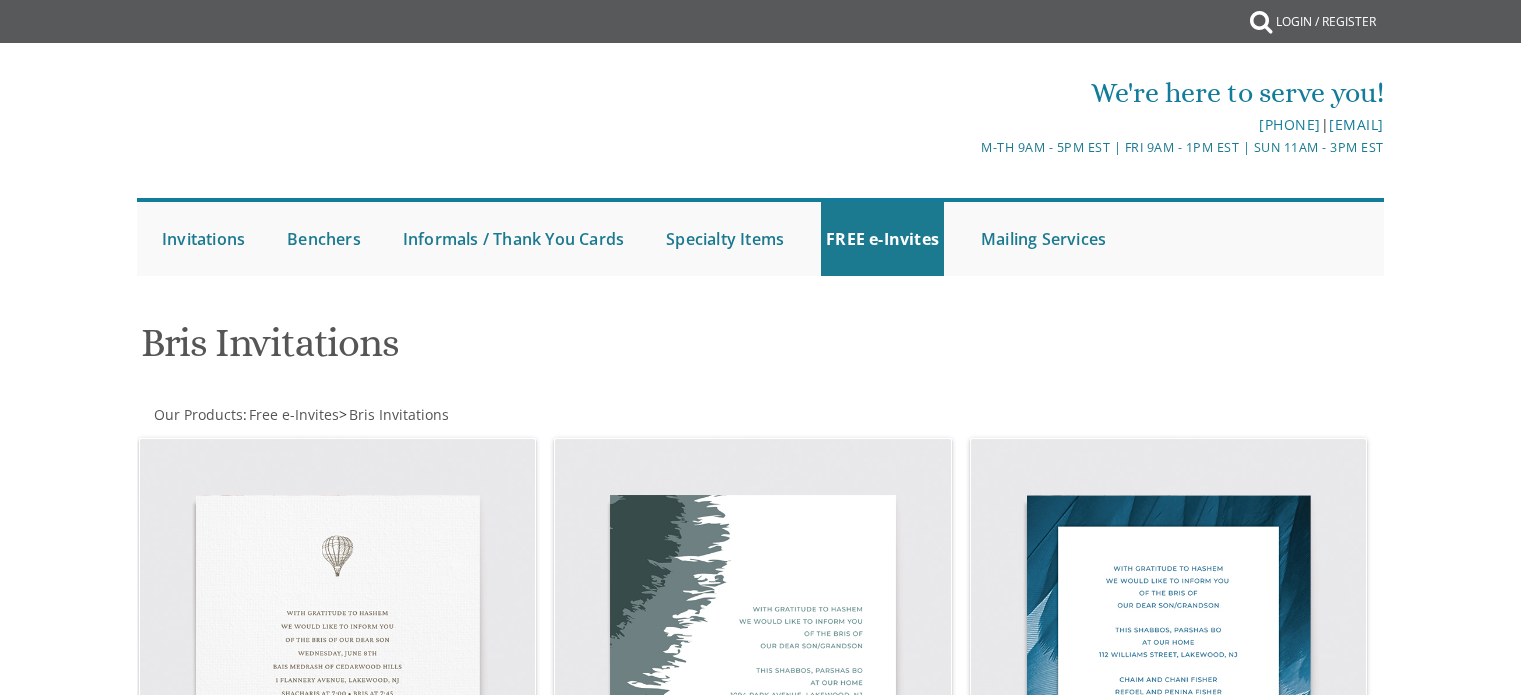 scroll, scrollTop: 0, scrollLeft: 0, axis: both 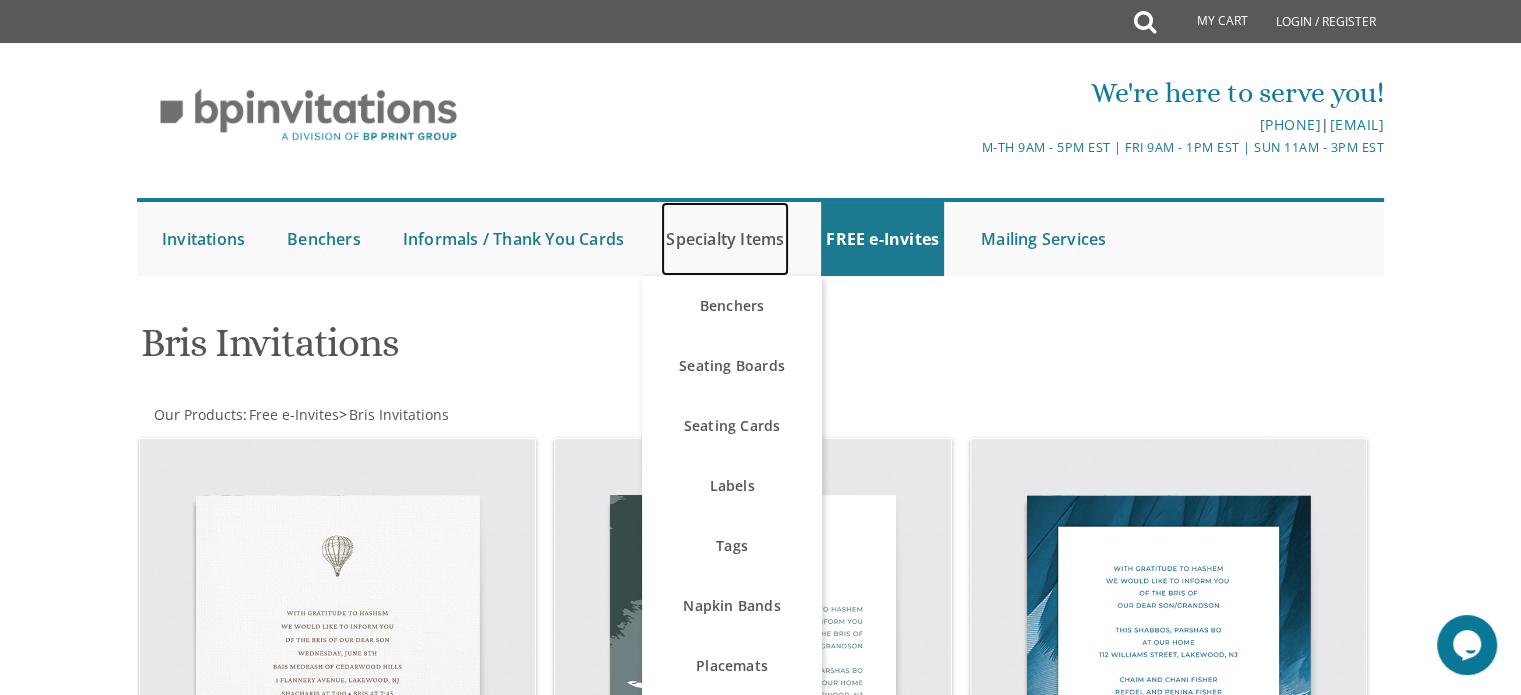click on "Specialty Items" at bounding box center (725, 239) 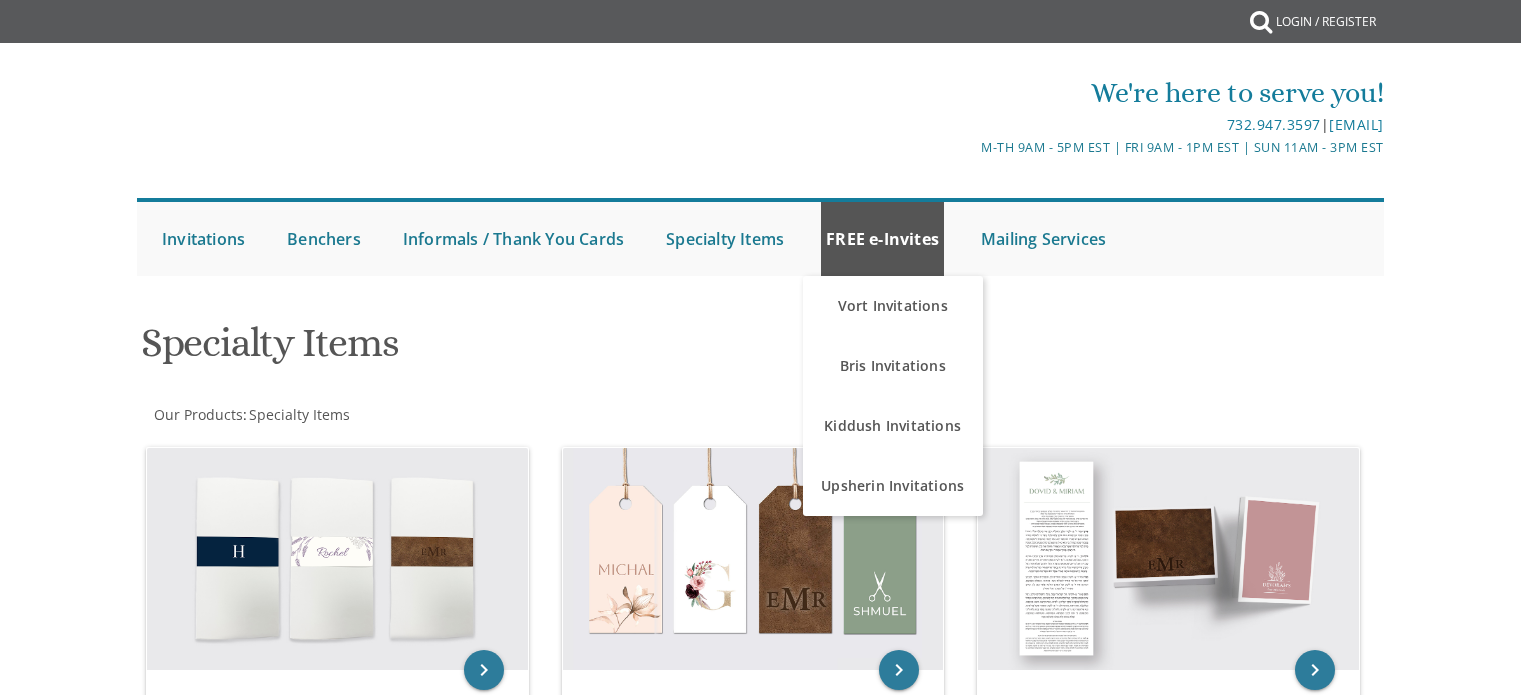 scroll, scrollTop: 0, scrollLeft: 0, axis: both 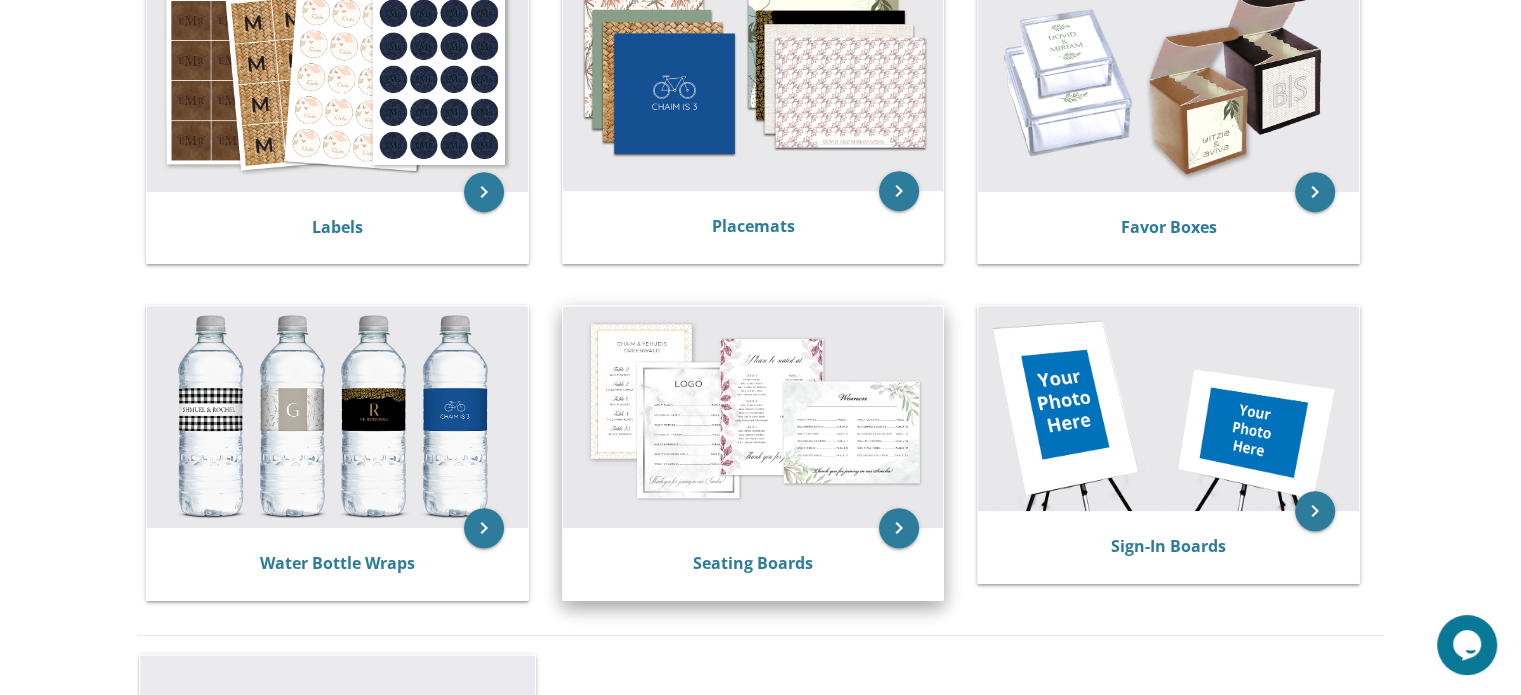 click at bounding box center [753, 417] 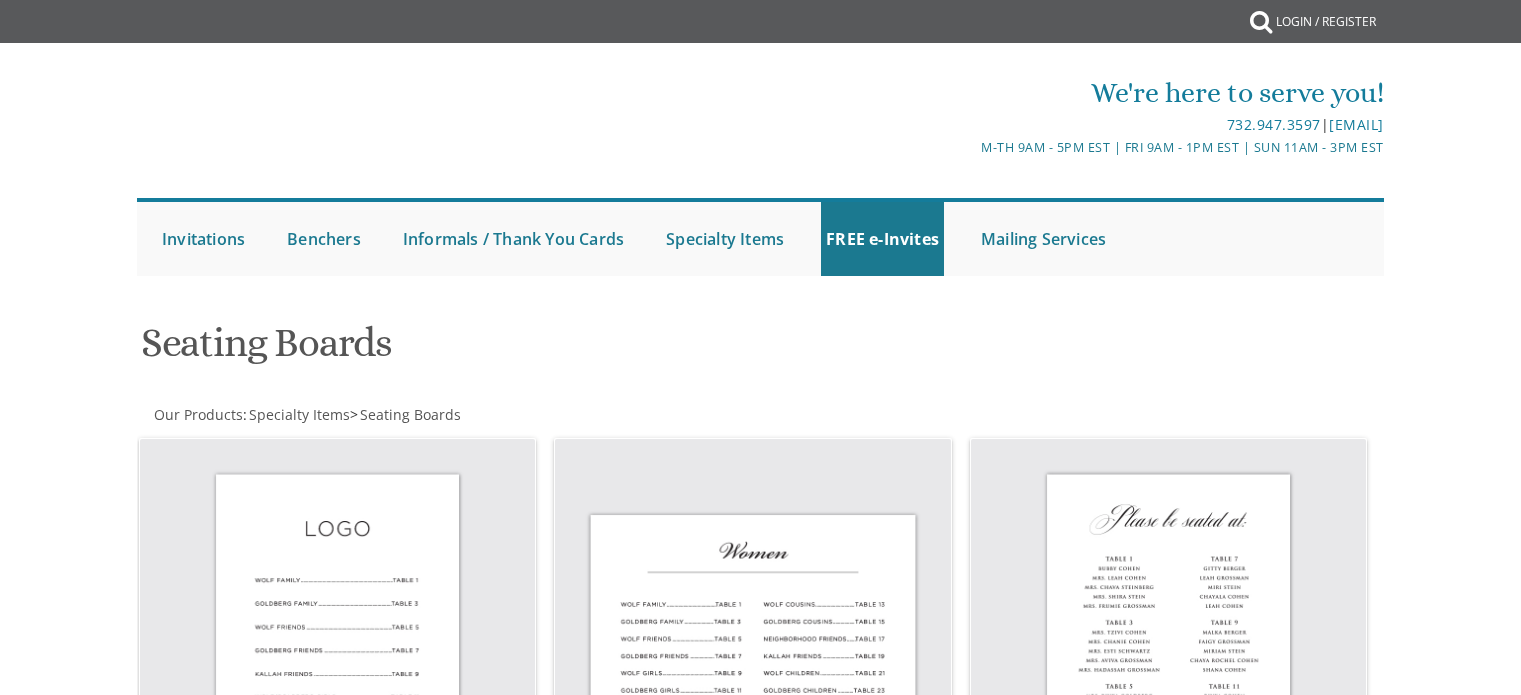 scroll, scrollTop: 0, scrollLeft: 0, axis: both 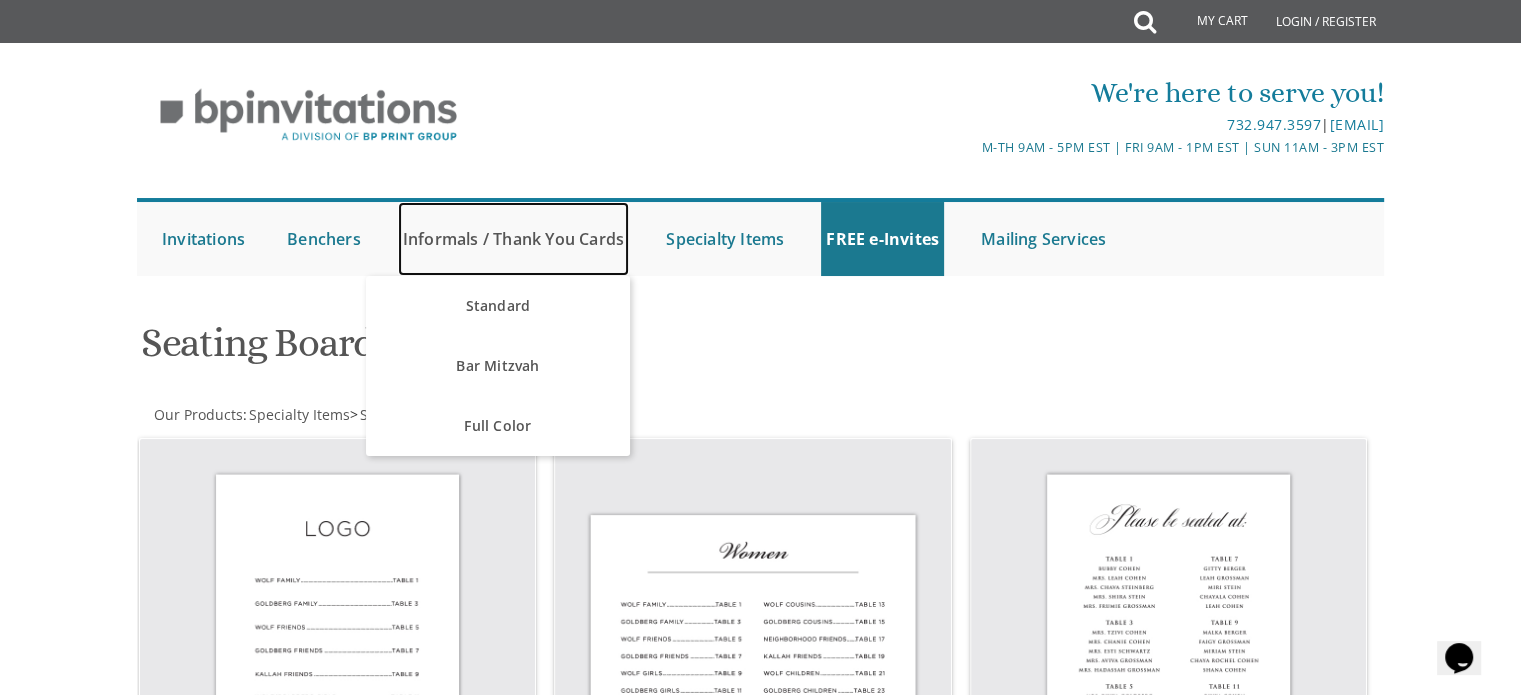 click on "Informals / Thank You Cards" at bounding box center (513, 239) 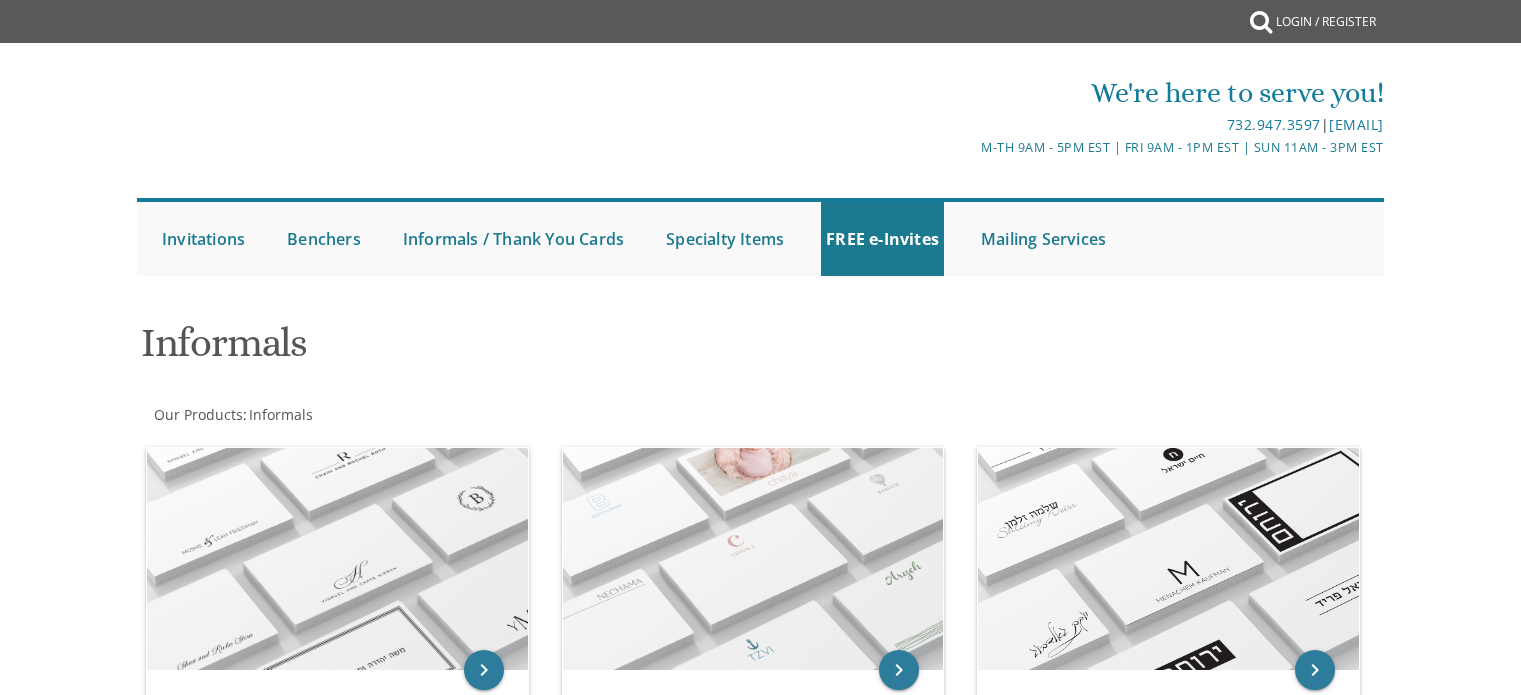 scroll, scrollTop: 0, scrollLeft: 0, axis: both 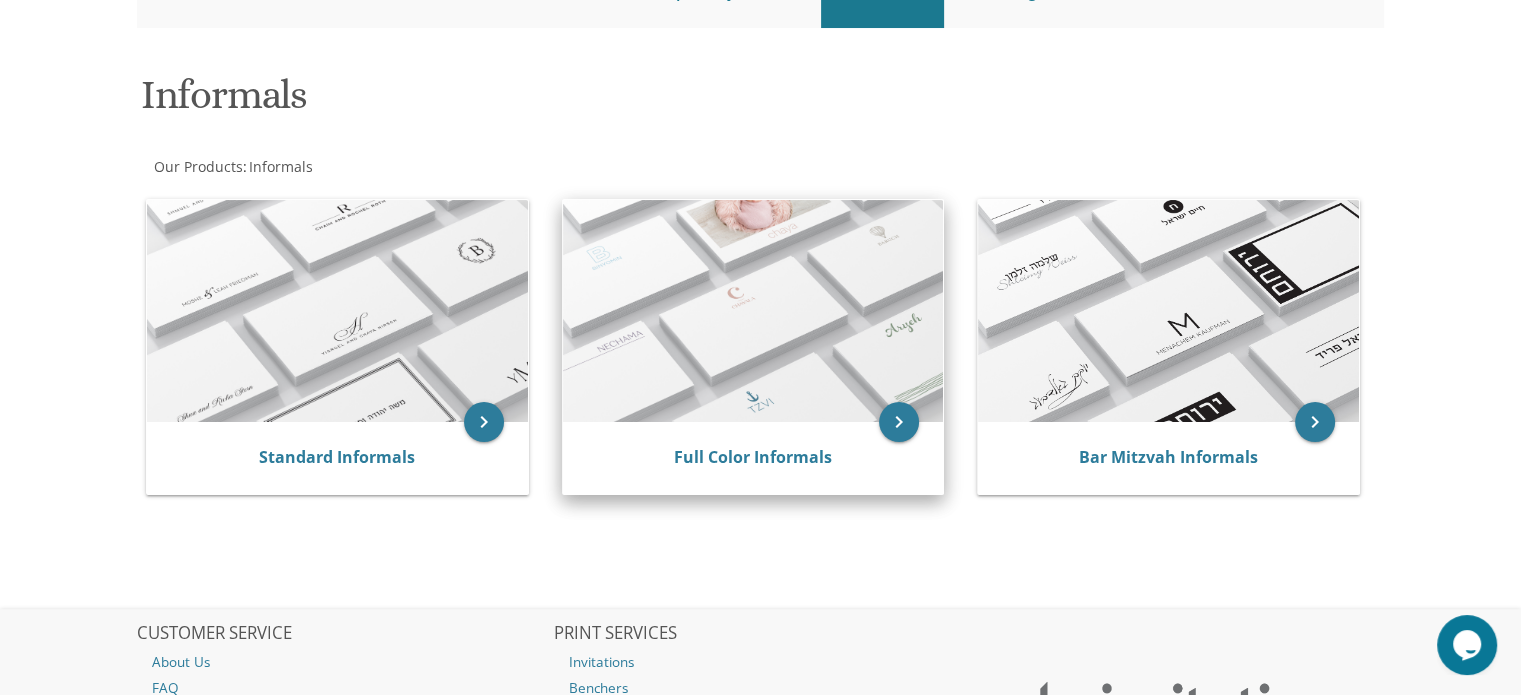click on "Full Color Informals" at bounding box center [753, 458] 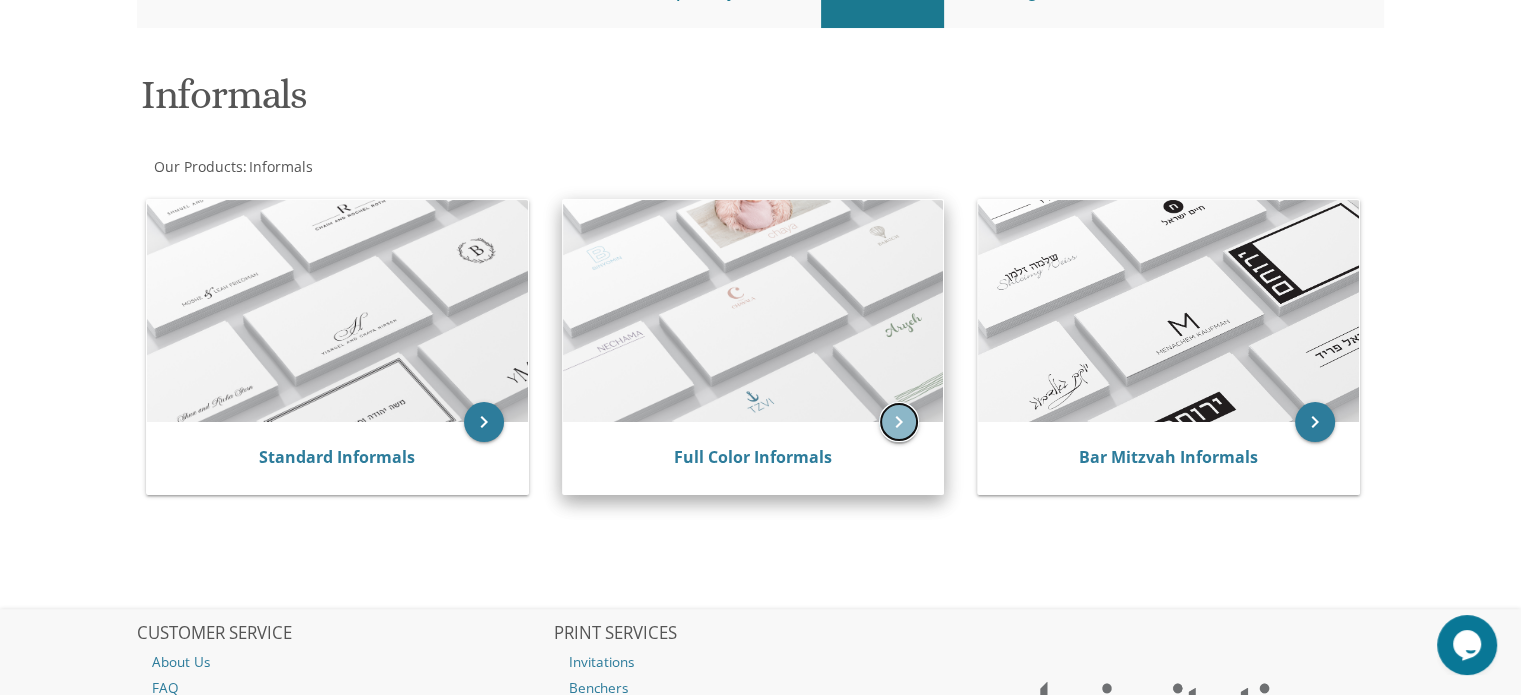 click on "keyboard_arrow_right" at bounding box center (899, 422) 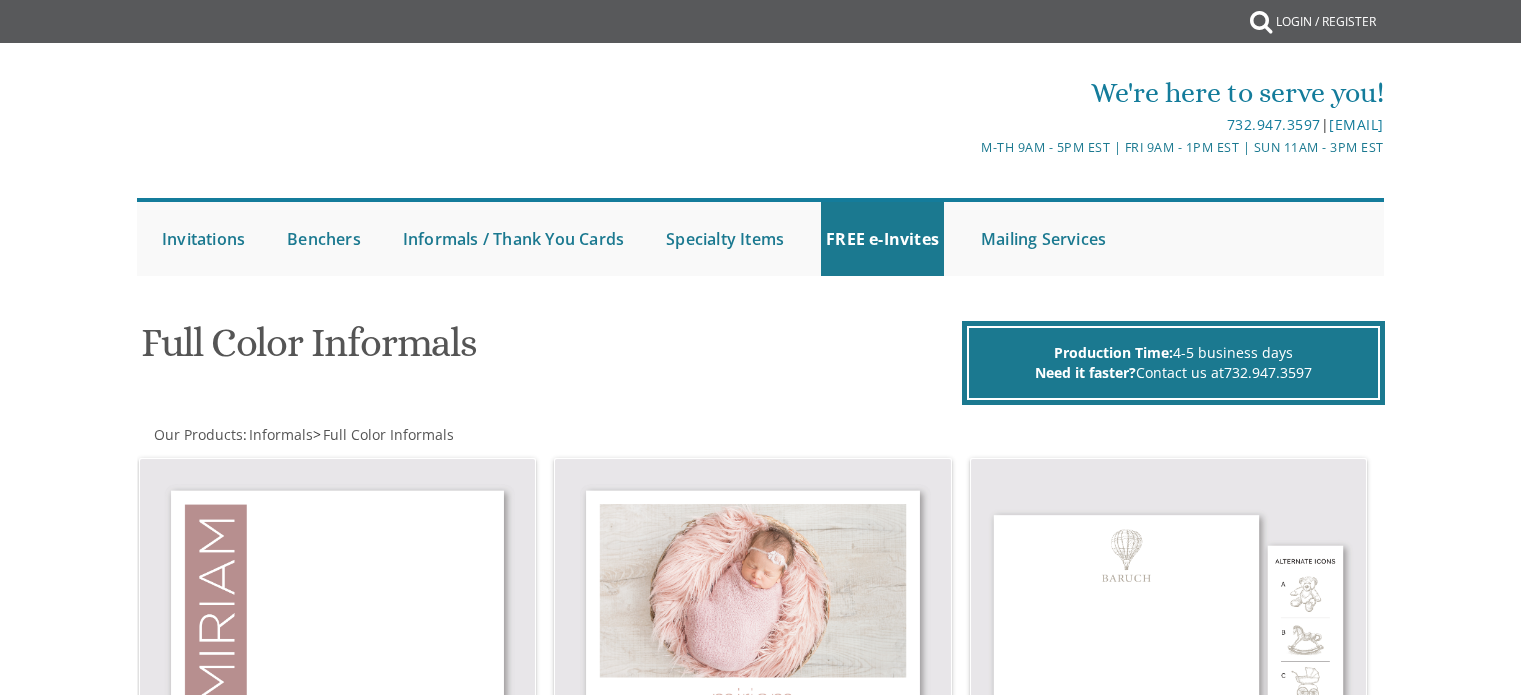 scroll, scrollTop: 0, scrollLeft: 0, axis: both 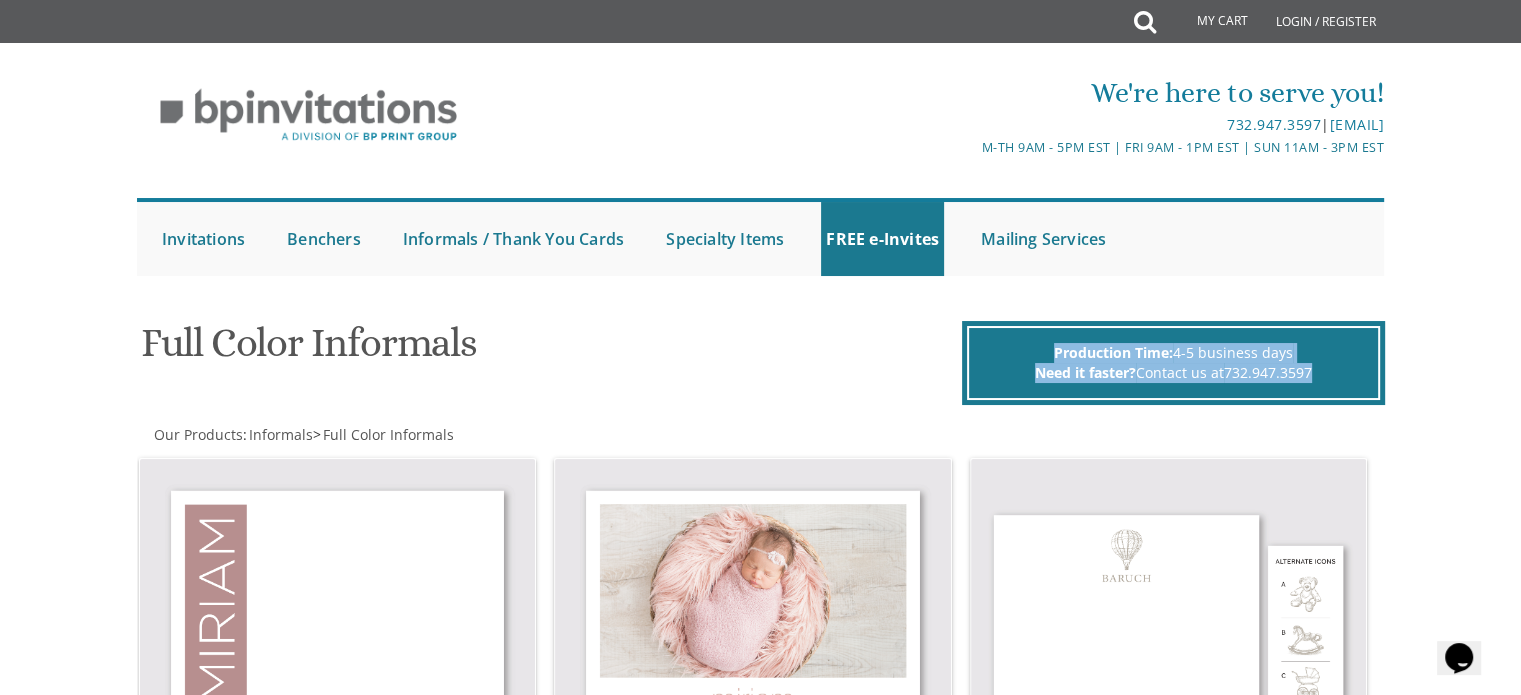 drag, startPoint x: 1023, startPoint y: 351, endPoint x: 1340, endPoint y: 381, distance: 318.41638 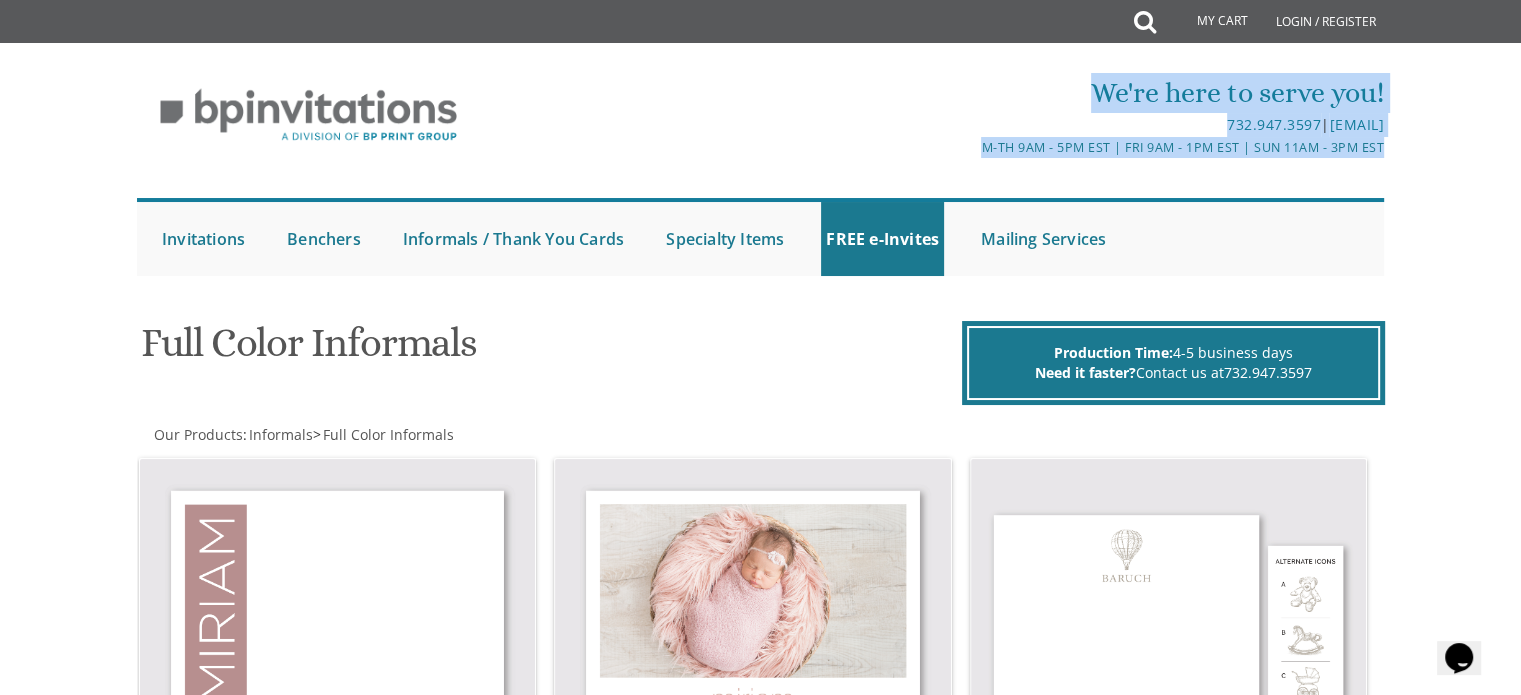 drag, startPoint x: 1405, startPoint y: 147, endPoint x: 1086, endPoint y: 67, distance: 328.8784 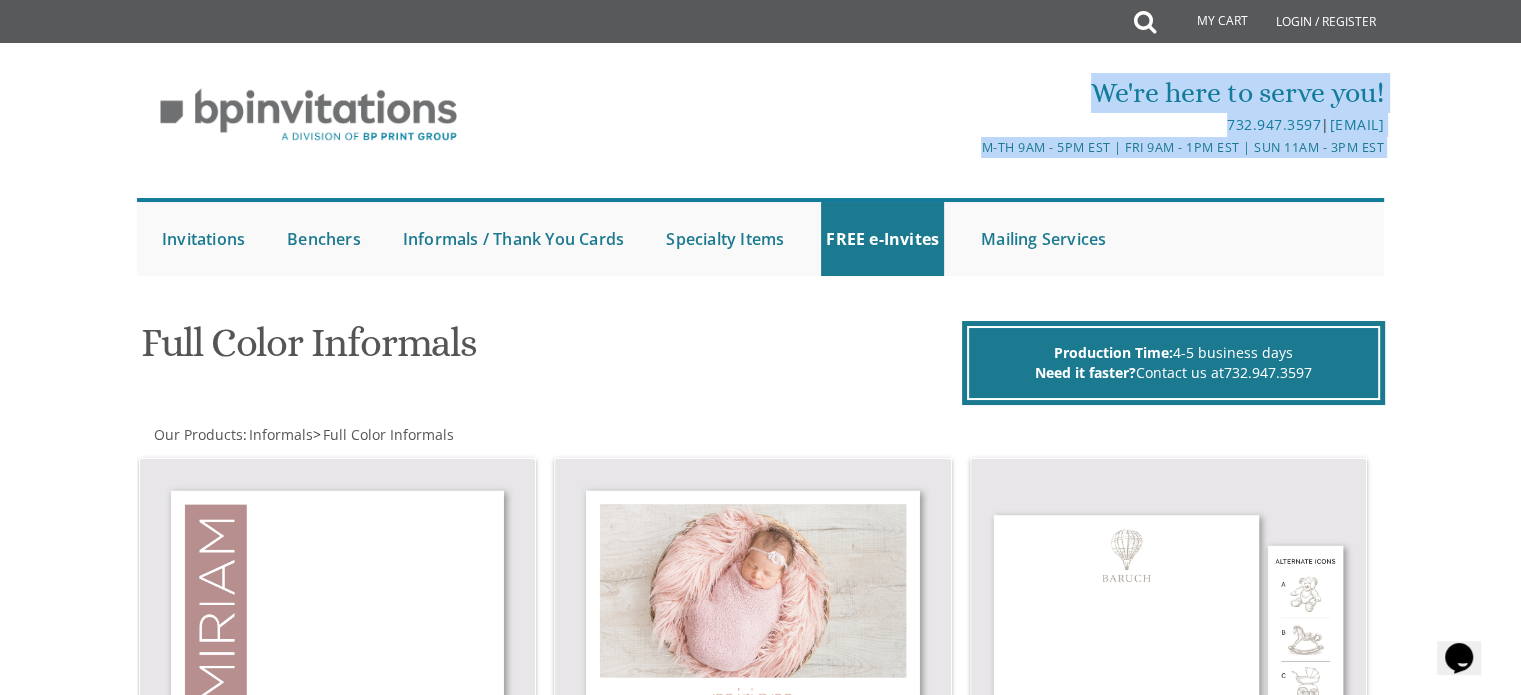 drag, startPoint x: 1078, startPoint y: 86, endPoint x: 1401, endPoint y: 171, distance: 333.997 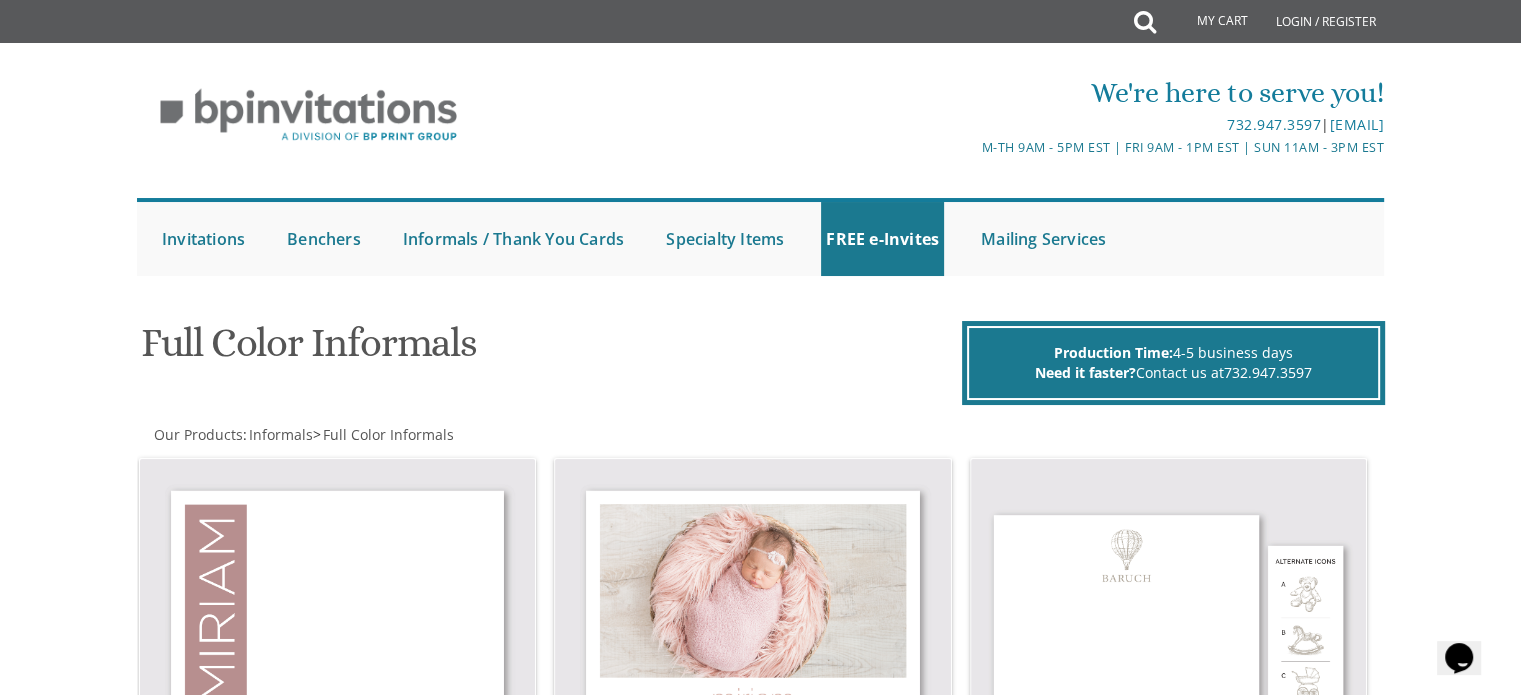 drag, startPoint x: 1411, startPoint y: 151, endPoint x: 1400, endPoint y: 159, distance: 13.601471 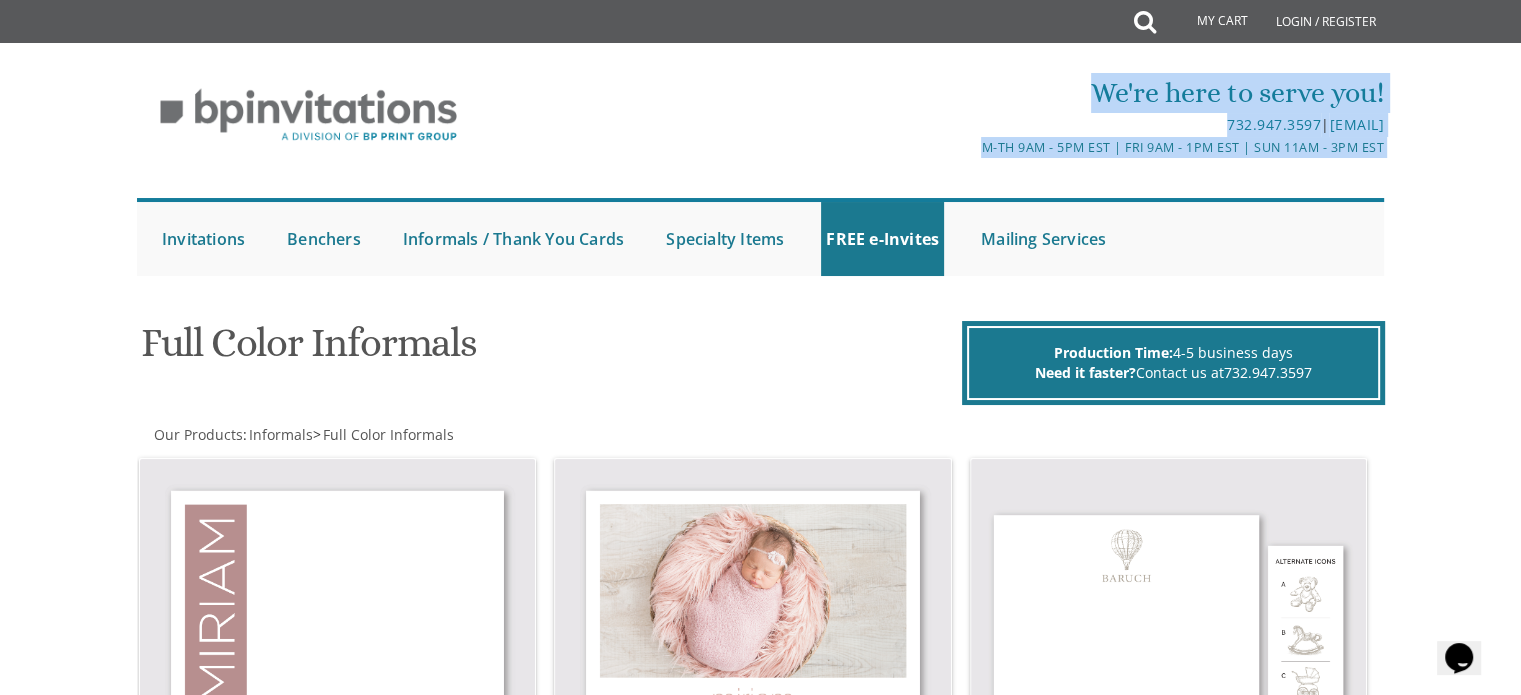 drag, startPoint x: 1400, startPoint y: 159, endPoint x: 1121, endPoint y: 91, distance: 287.1672 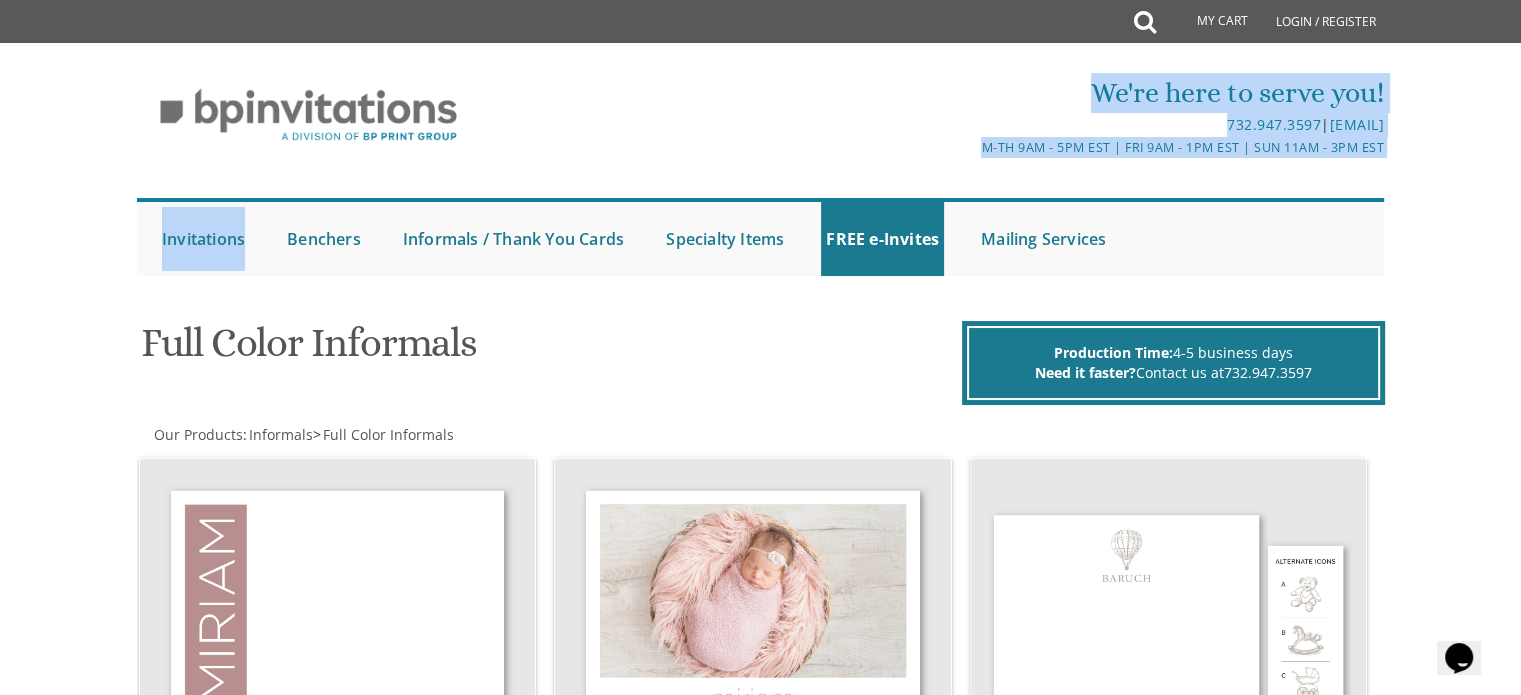 drag, startPoint x: 1095, startPoint y: 87, endPoint x: 1352, endPoint y: 213, distance: 286.22543 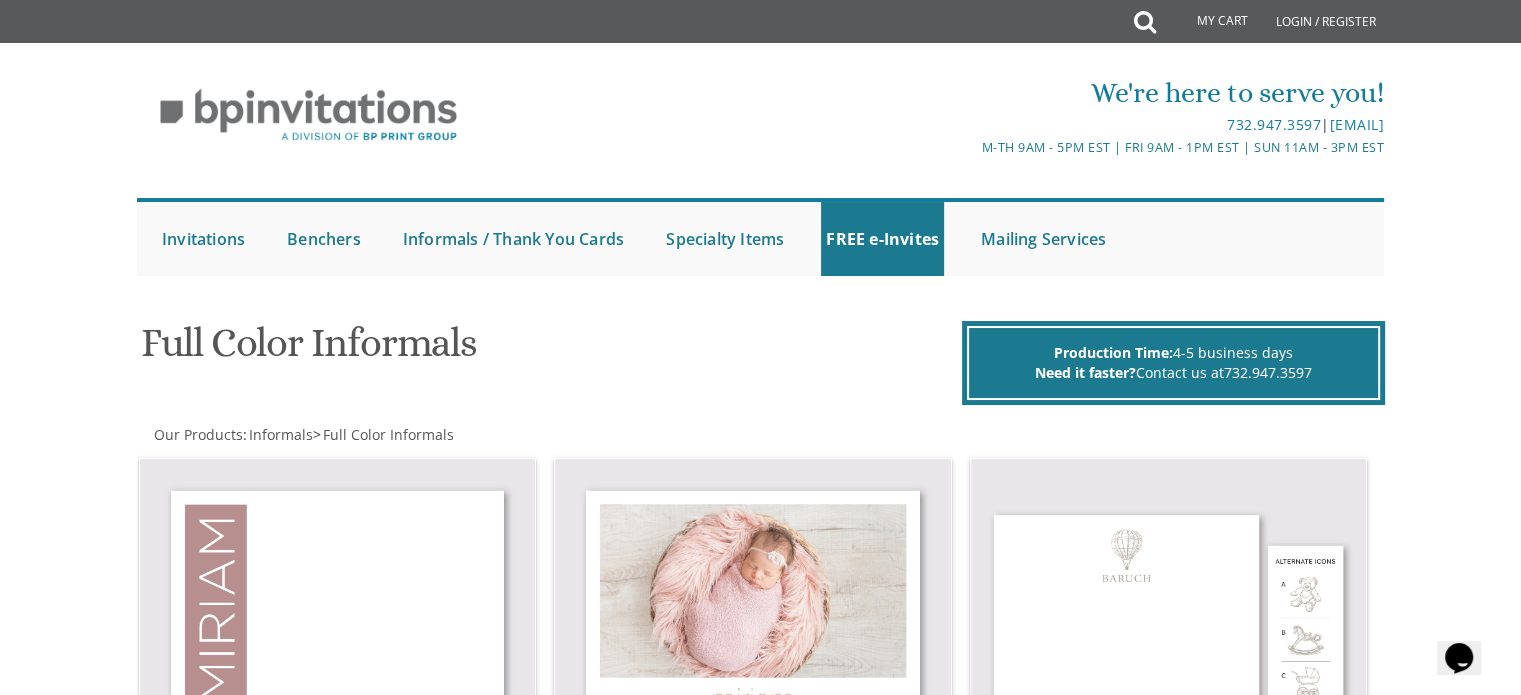 click on "Full Color Informals
Production Time:  4-5 business days
Need it faster?  Contact us at  [PHONE]
Our Products :  Informals >  Full Color Informals
Sort by:
Select One
SKU
Description
High Price
Low Price
keyboard_arrow_right
Baby Informal Style 1
keyboard_arrow_right
Baby Informal Style 2" at bounding box center (760, 1181) 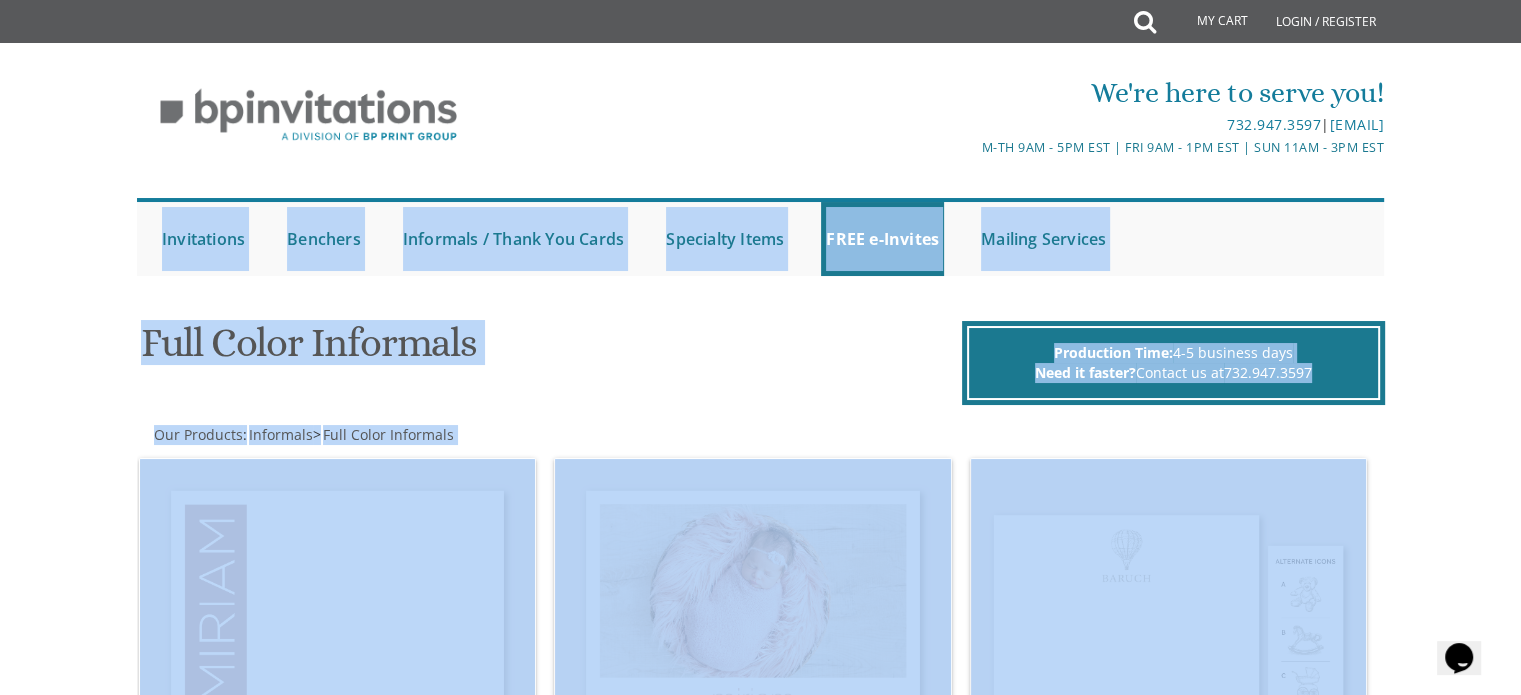 drag, startPoint x: 1376, startPoint y: 419, endPoint x: 1096, endPoint y: 279, distance: 313.04953 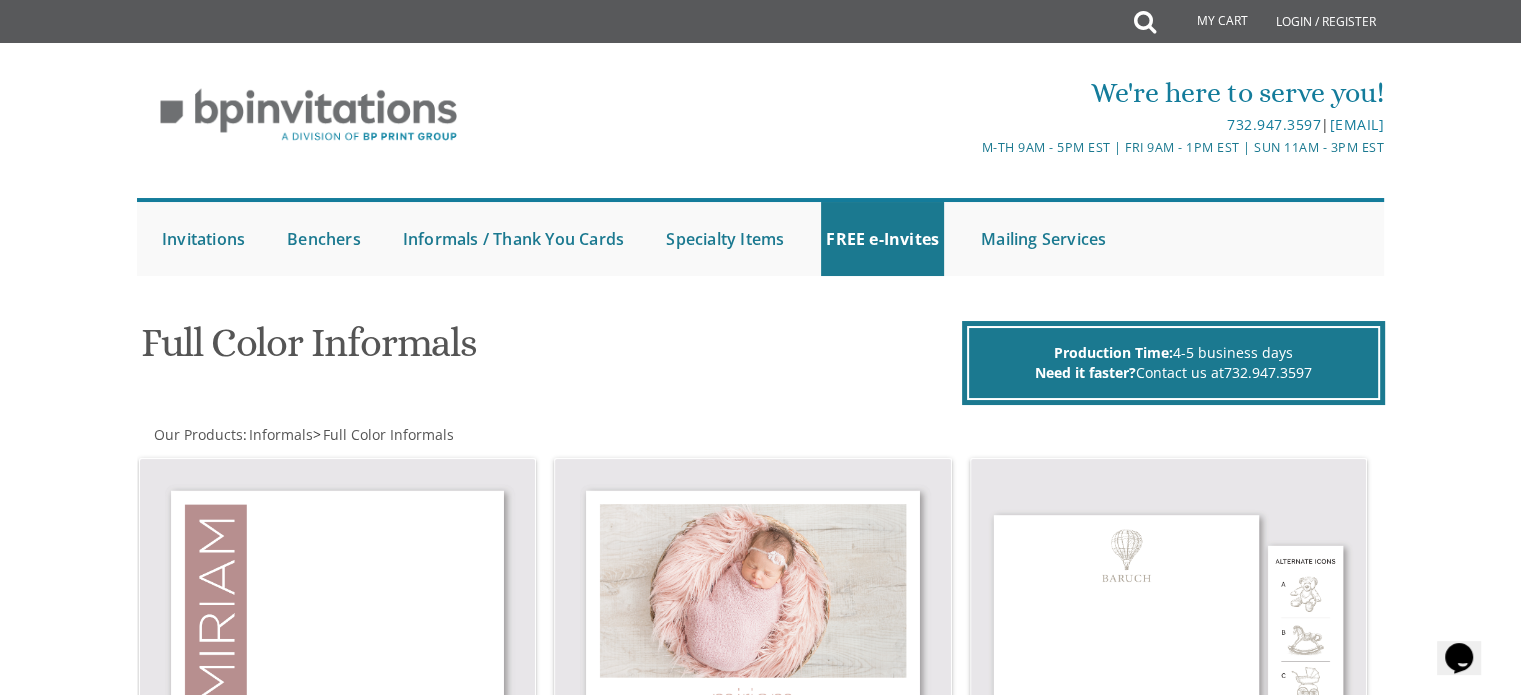 click on "Submit
Invitations
Weddings
Bar Mitzvah
Bat Mitzvah
Wedding Minis
kiddush Minis
FREE e-Invites
Benchers
Judaica Collection
Cardstock Collection
Design Collection
Cardstock Mincha Maariv Collection
Foil Embellished Mincha Maariv
Informals / Thank You Cards
Standard
Bar Mitzvah
Full Color
Specialty Items
Benchers
Seating Boards
Seating Cards
Labels
Tags
Napkin Bands
Placemats
Favor Boxes
Water Bottle Wraps
Sign-In Boards
FREE e-Invites
Vort Invitations
Bris Invitations
Kiddush Invitations
Upsherin Invitations
Mailing Services" at bounding box center [761, 237] 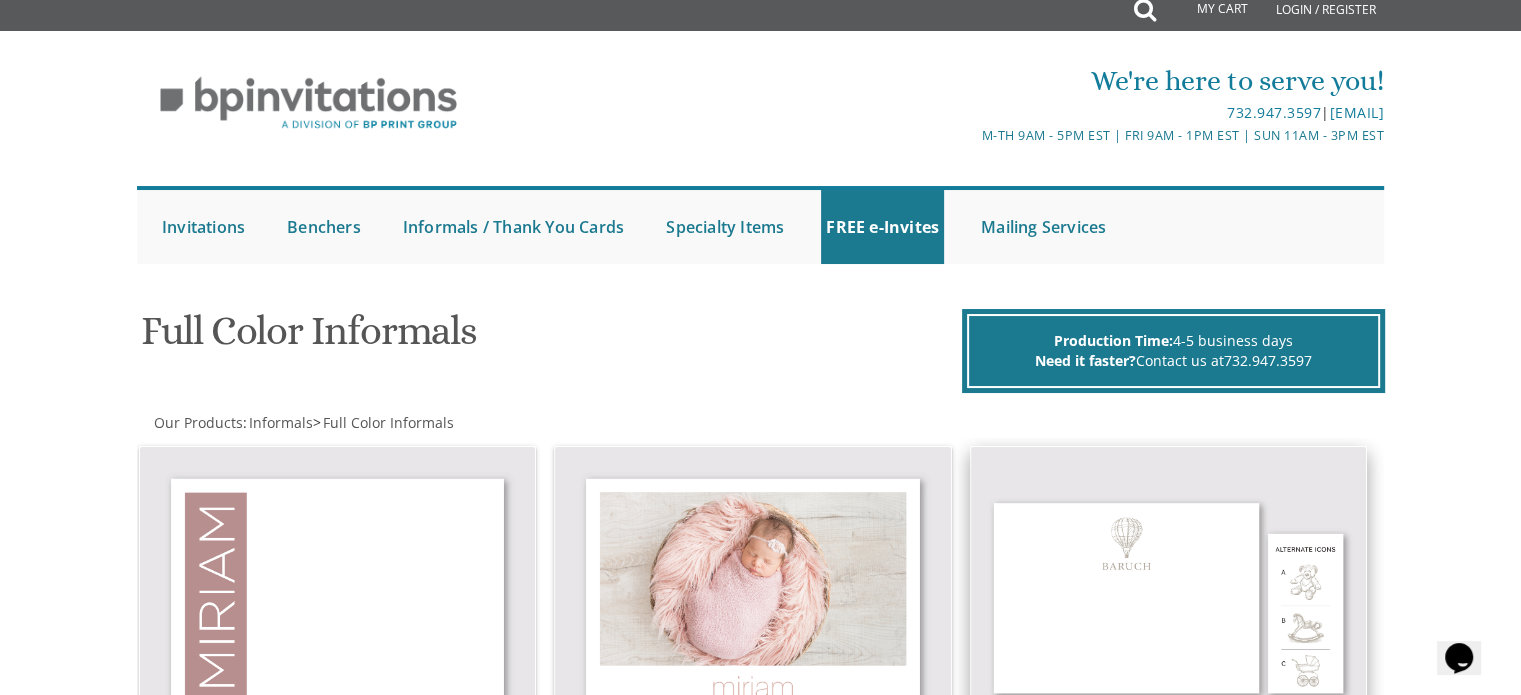 scroll, scrollTop: 0, scrollLeft: 0, axis: both 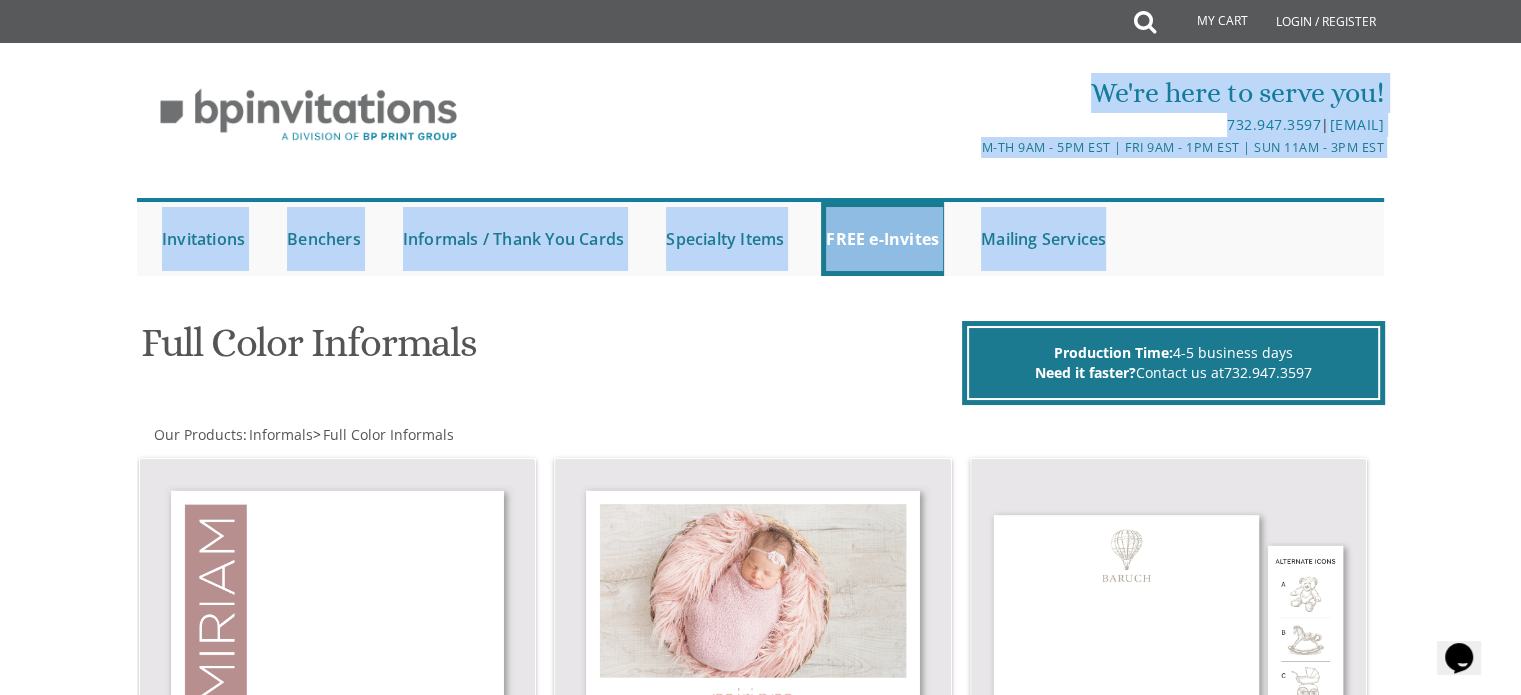 drag, startPoint x: 1132, startPoint y: 261, endPoint x: 1052, endPoint y: 67, distance: 209.84756 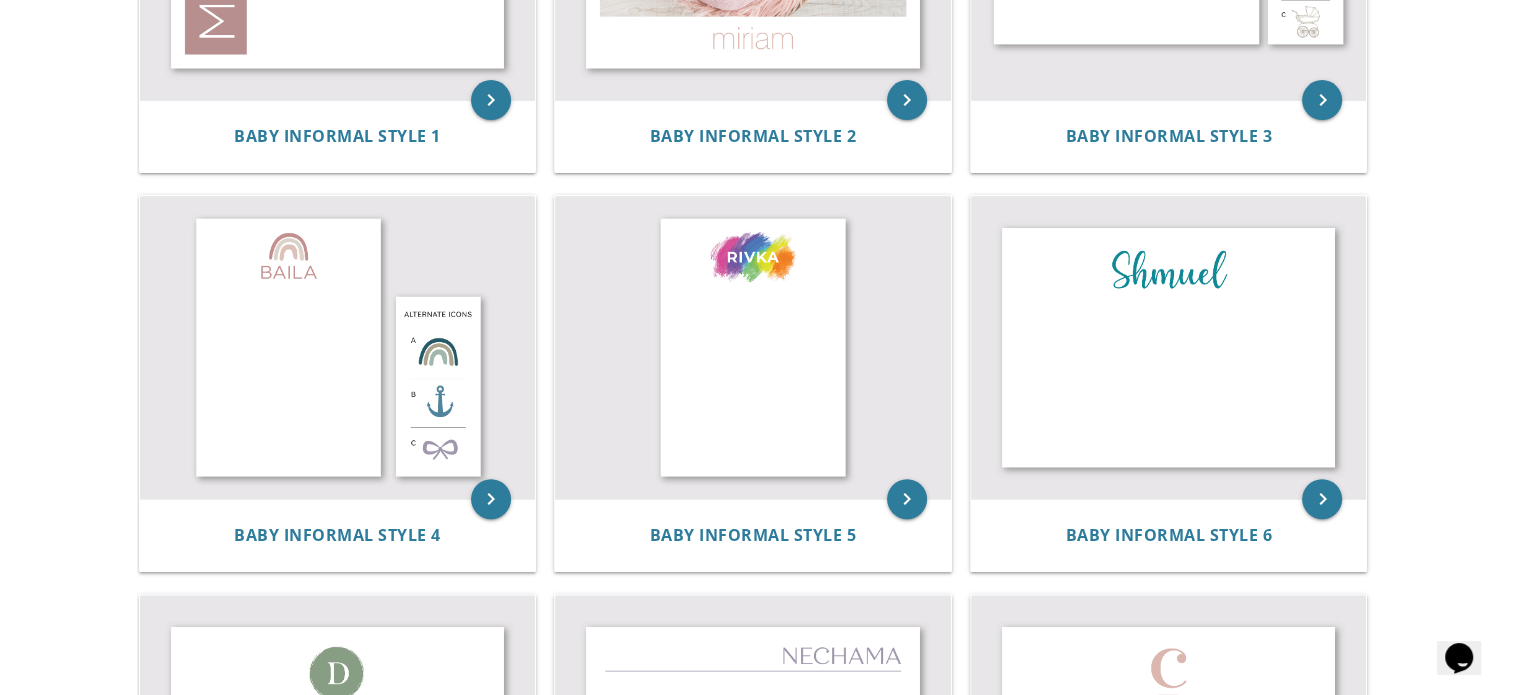 scroll, scrollTop: 0, scrollLeft: 0, axis: both 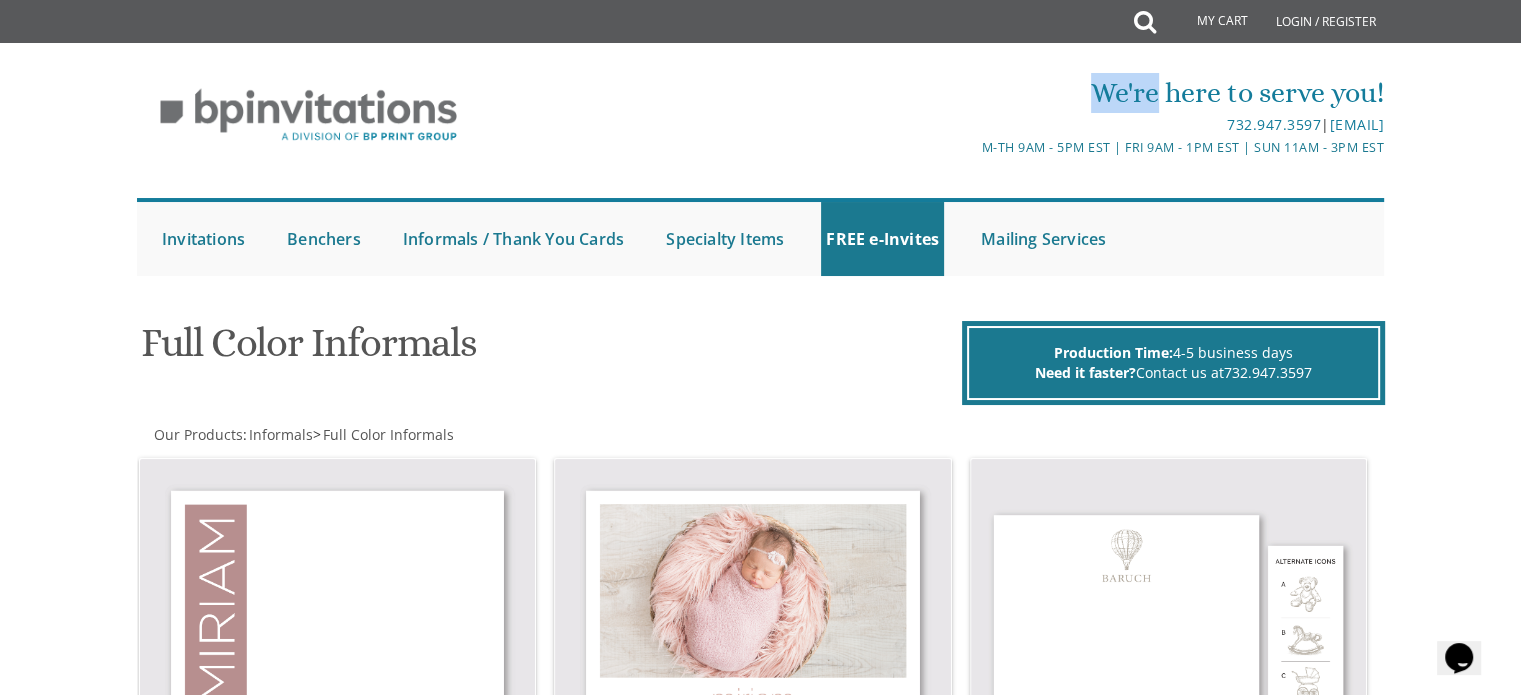 drag, startPoint x: 1052, startPoint y: 67, endPoint x: 1099, endPoint y: 107, distance: 61.7171 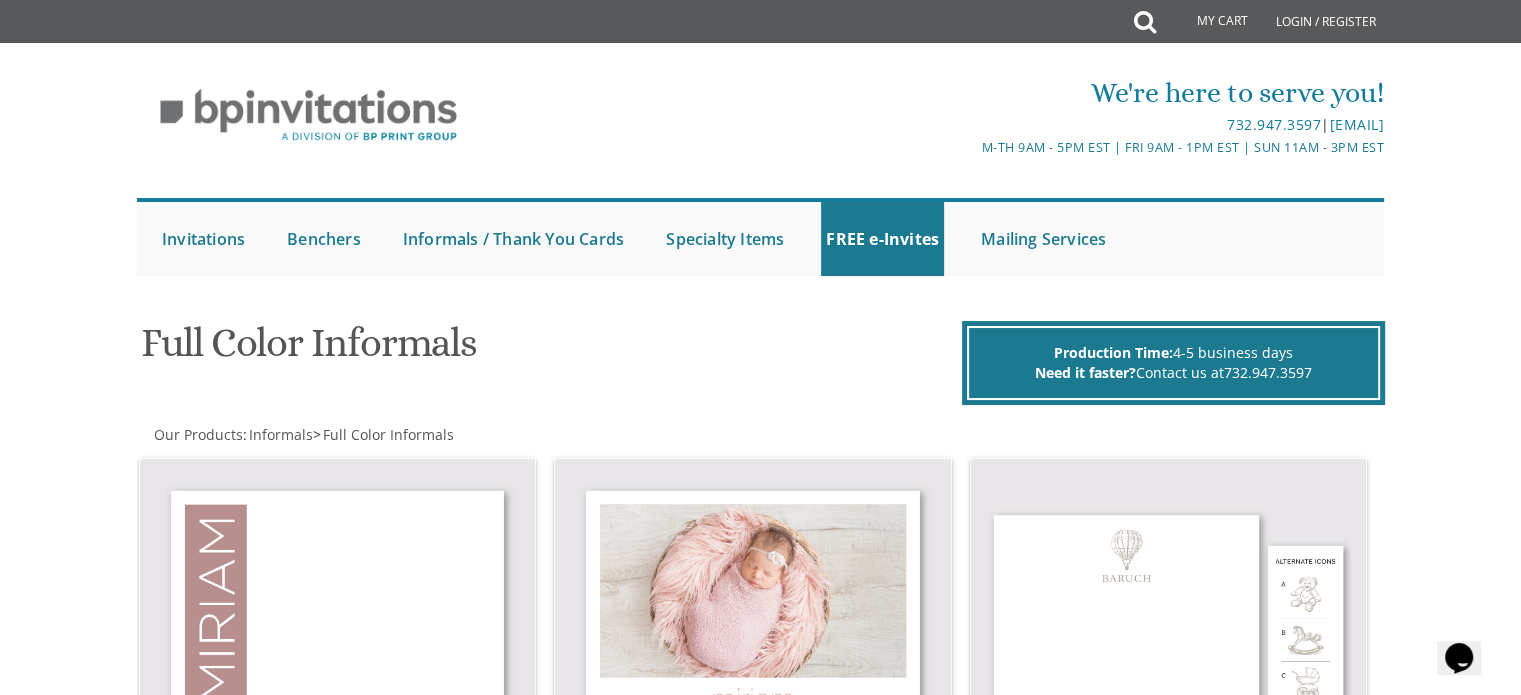 click on "We're here to serve you!" at bounding box center (969, 93) 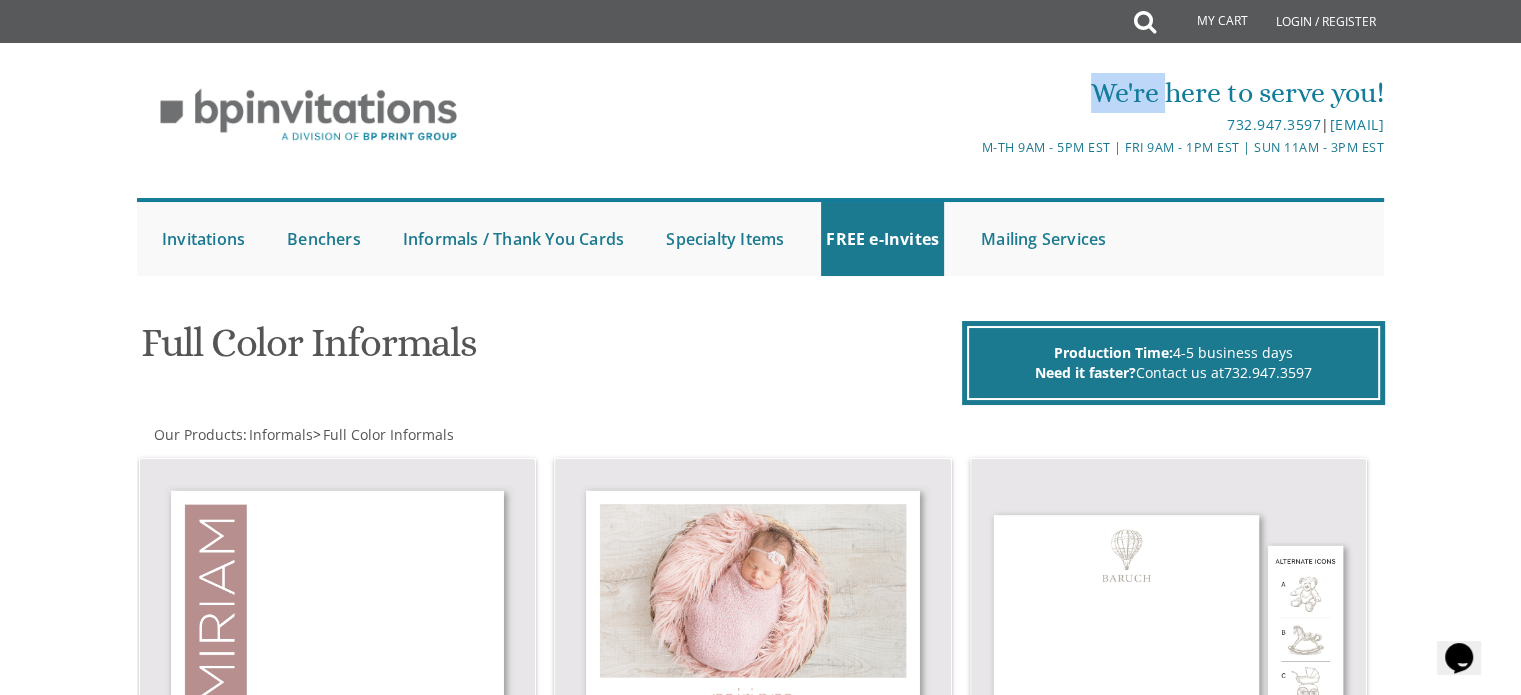 click on "We're here to serve you!" at bounding box center [969, 93] 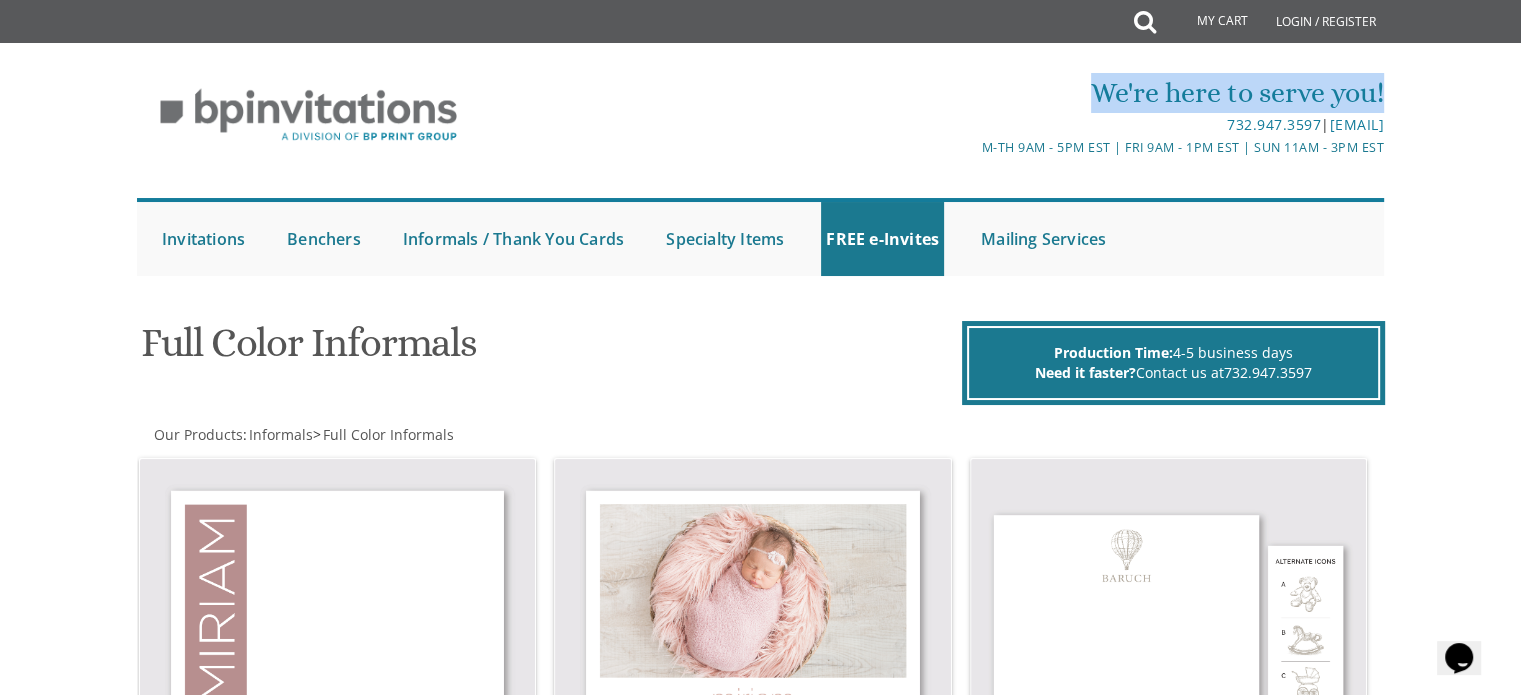 click on "We're here to serve you!" at bounding box center [969, 93] 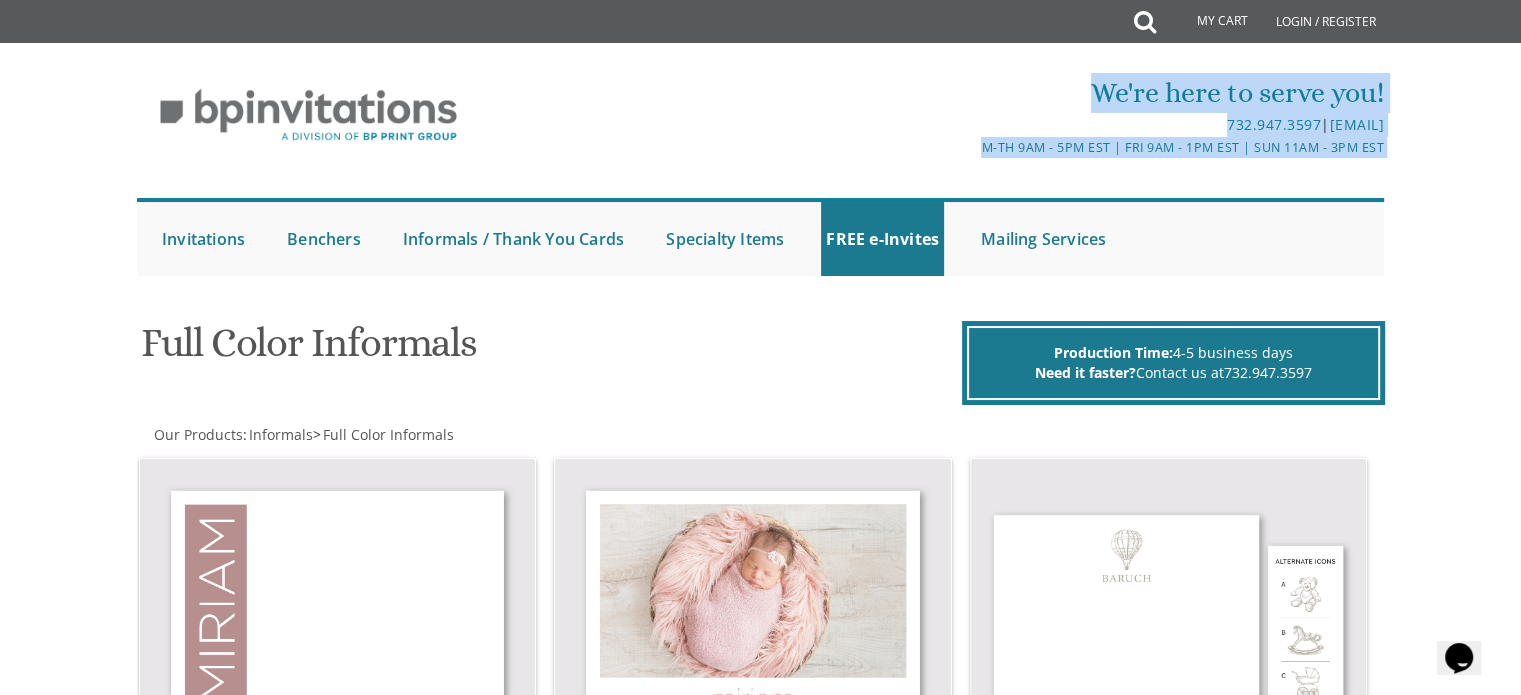 drag, startPoint x: 1099, startPoint y: 107, endPoint x: 1071, endPoint y: 142, distance: 44.82187 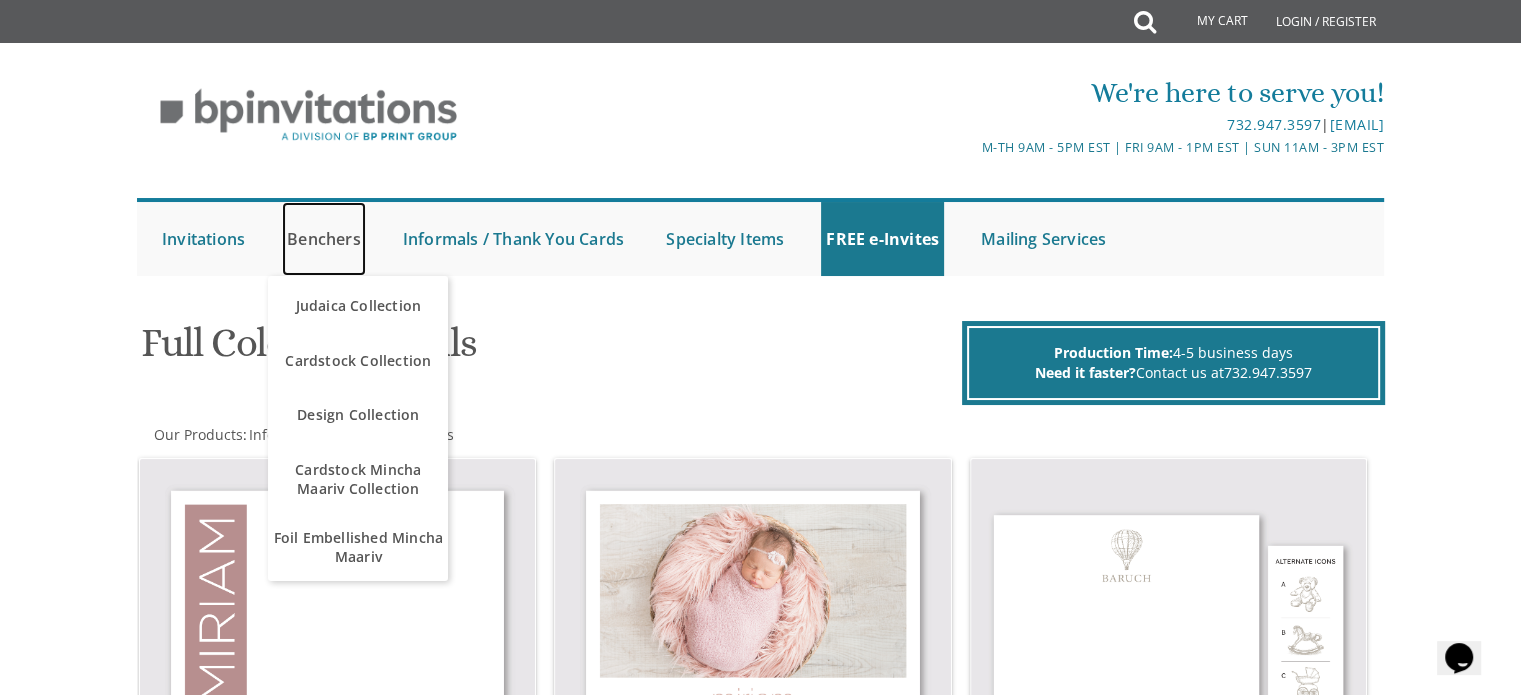click on "Benchers" at bounding box center (324, 239) 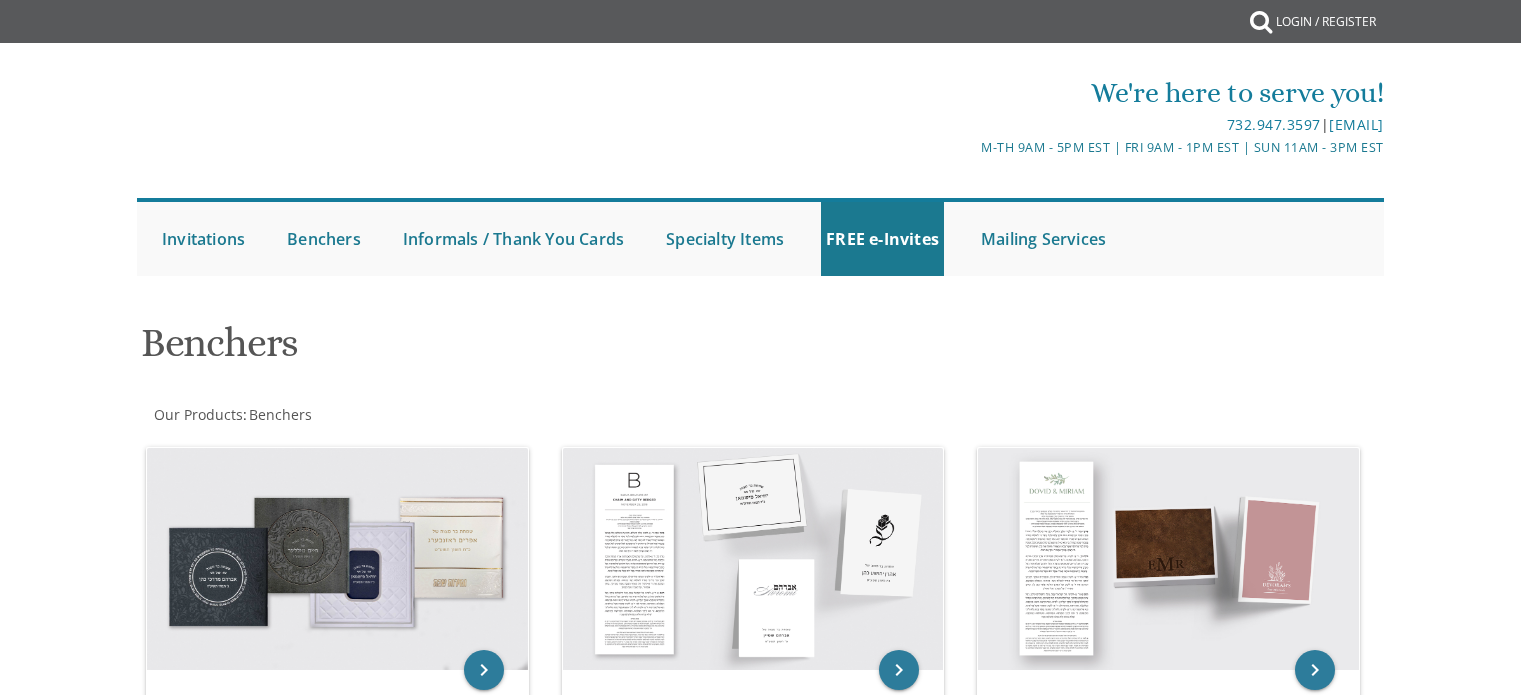 scroll, scrollTop: 0, scrollLeft: 0, axis: both 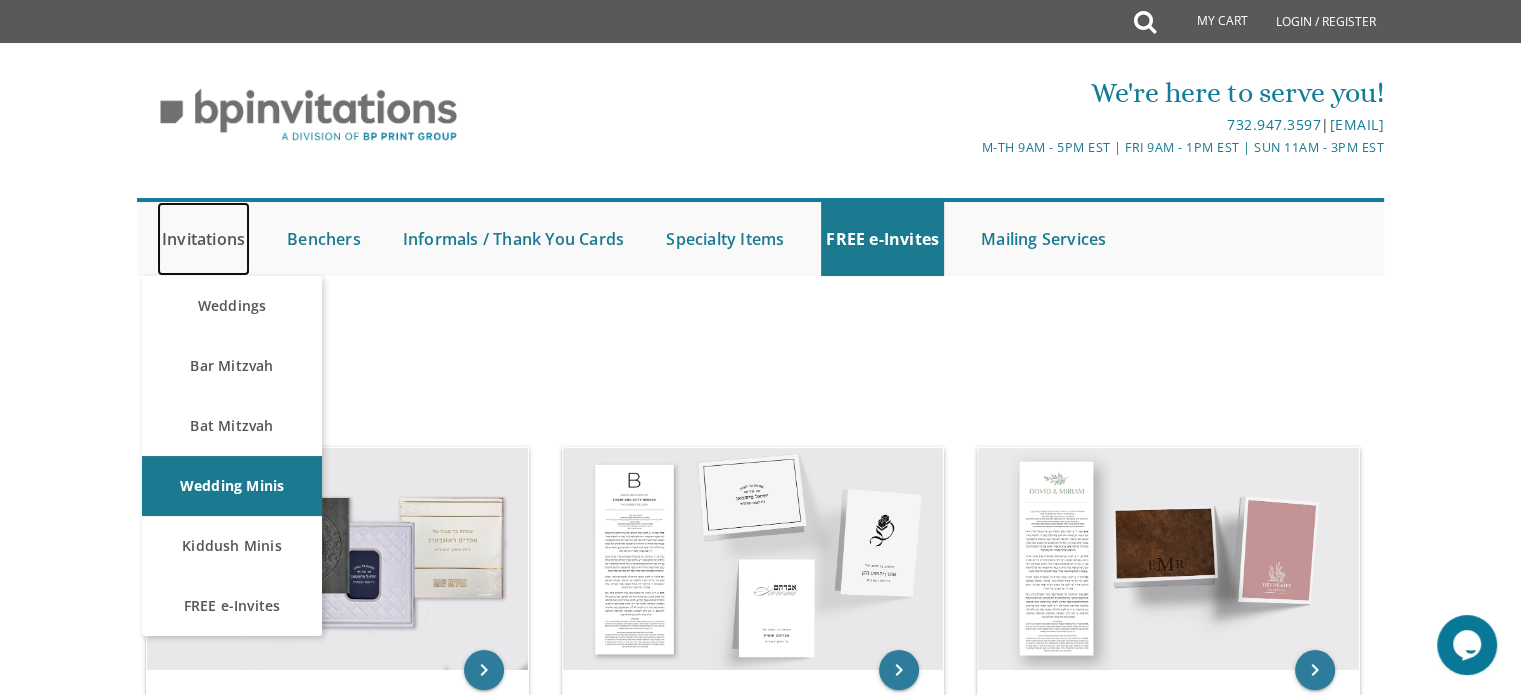 click on "Invitations" at bounding box center [203, 239] 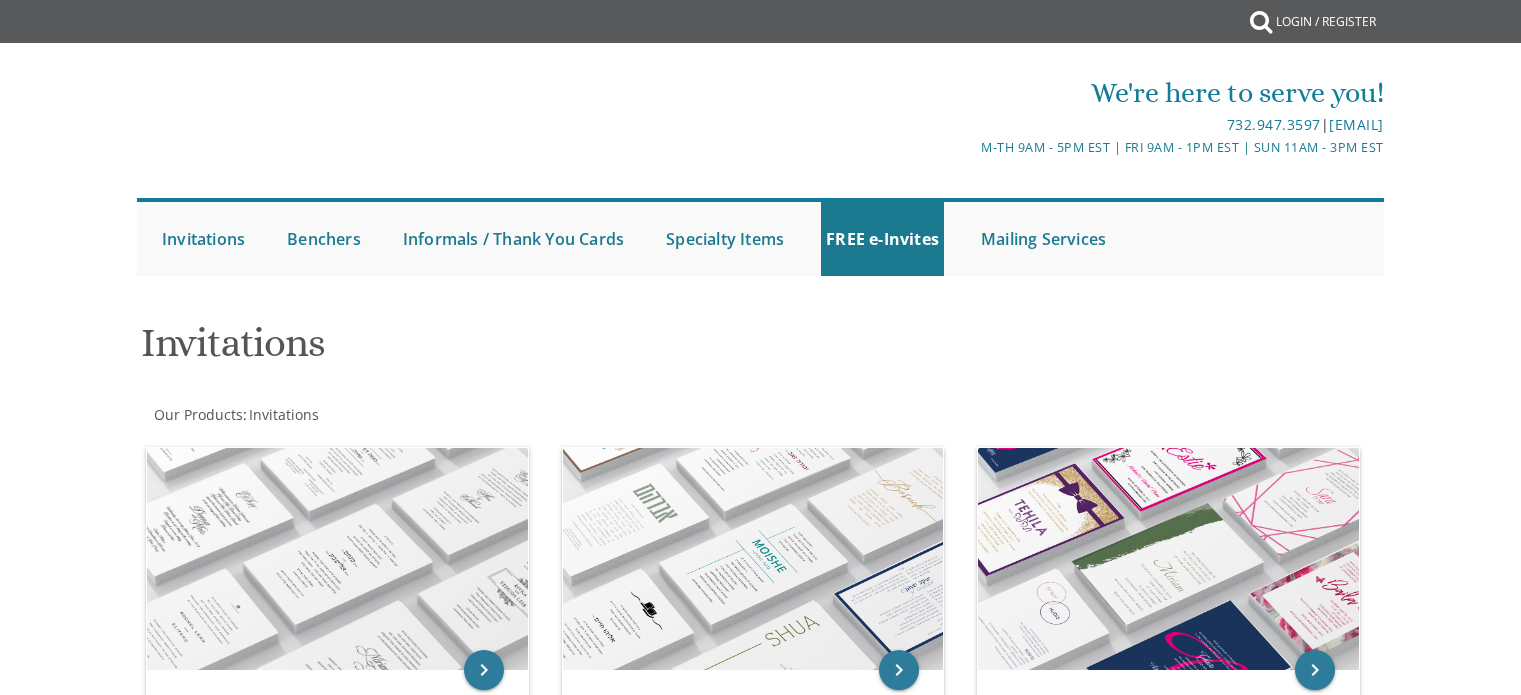 scroll, scrollTop: 0, scrollLeft: 0, axis: both 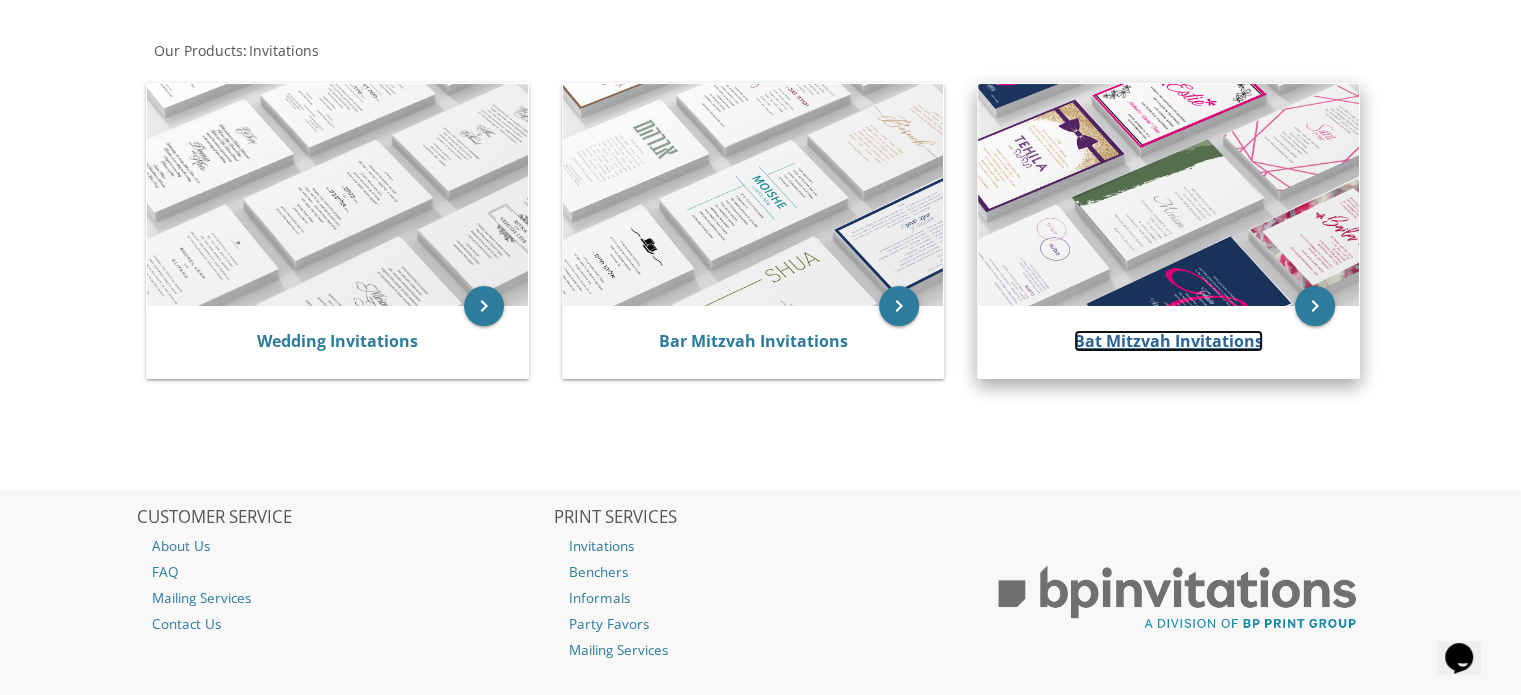 click on "Bat Mitzvah Invitations" at bounding box center (1168, 341) 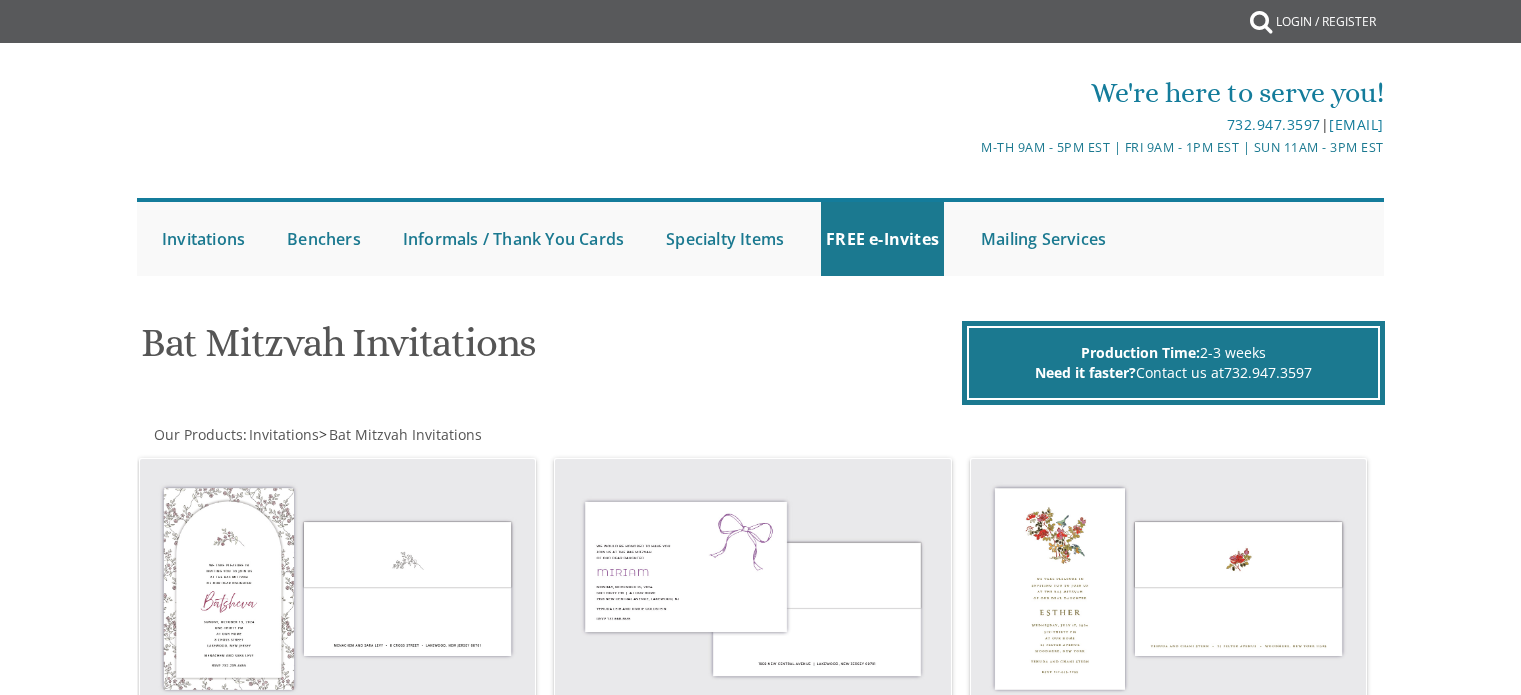 scroll, scrollTop: 0, scrollLeft: 0, axis: both 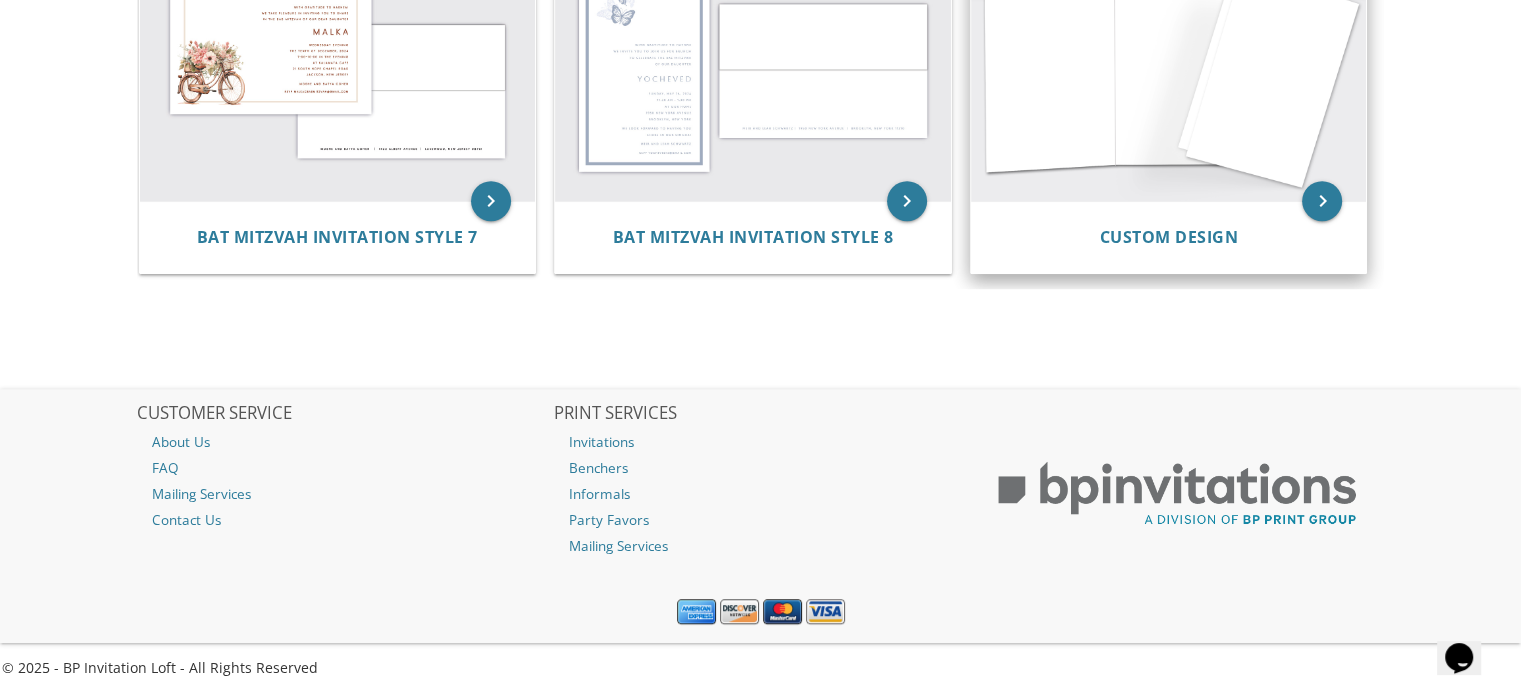 click on "Custom Design" at bounding box center (1169, 237) 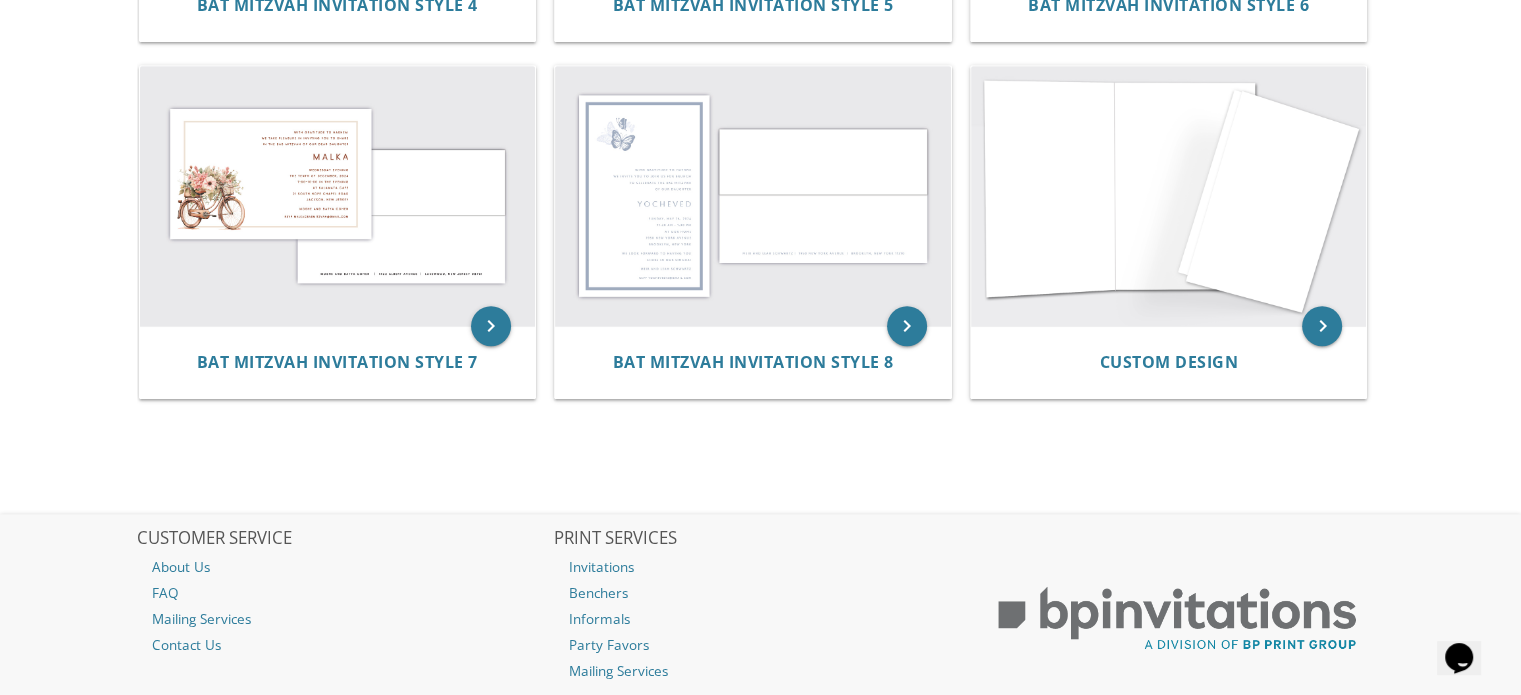 scroll, scrollTop: 1102, scrollLeft: 0, axis: vertical 